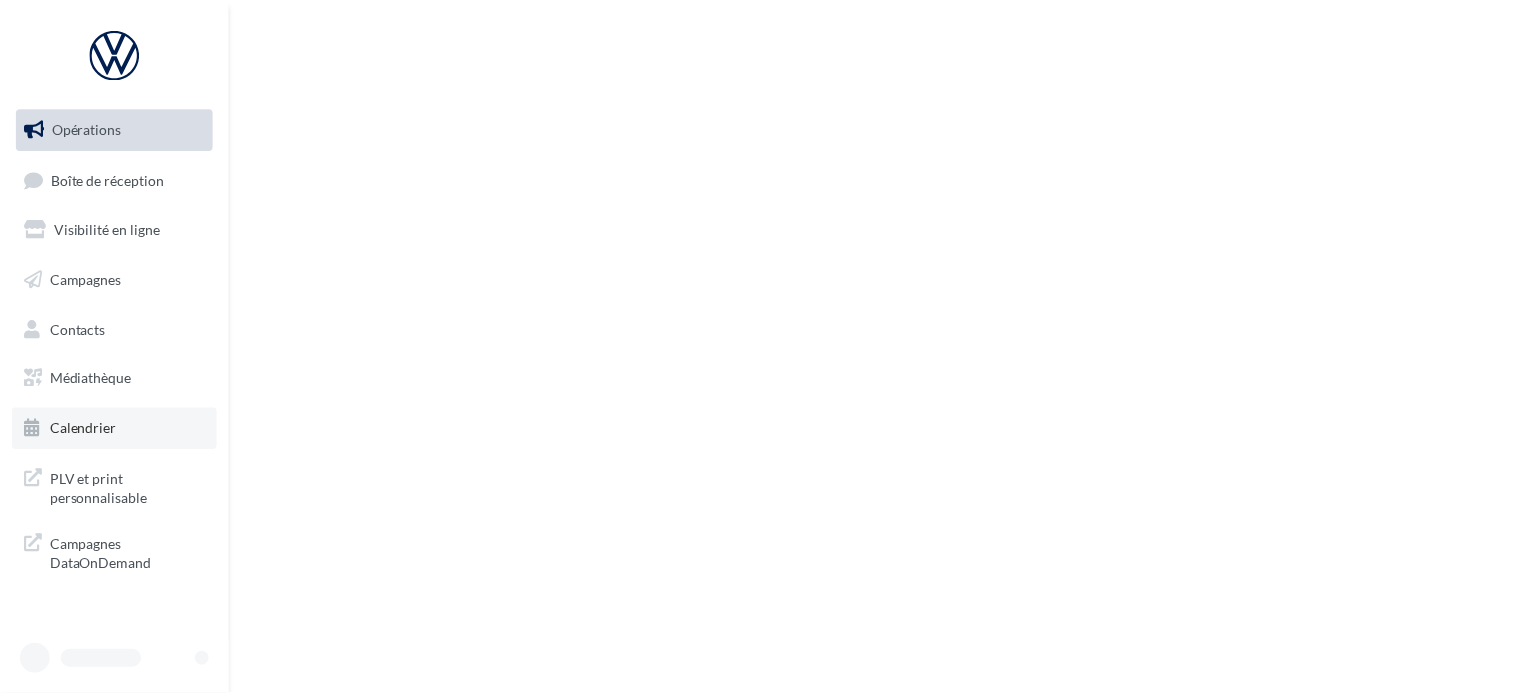 scroll, scrollTop: 0, scrollLeft: 0, axis: both 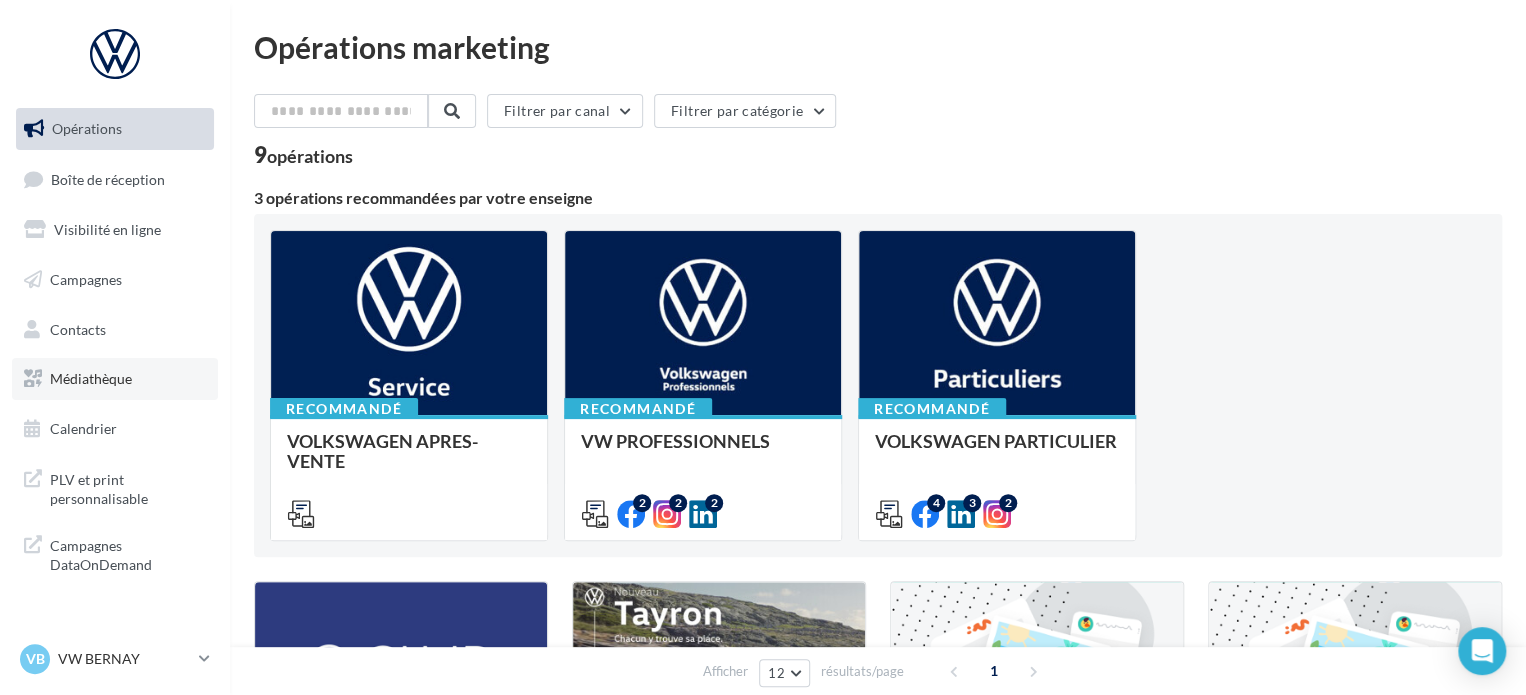 click on "Médiathèque" at bounding box center (115, 379) 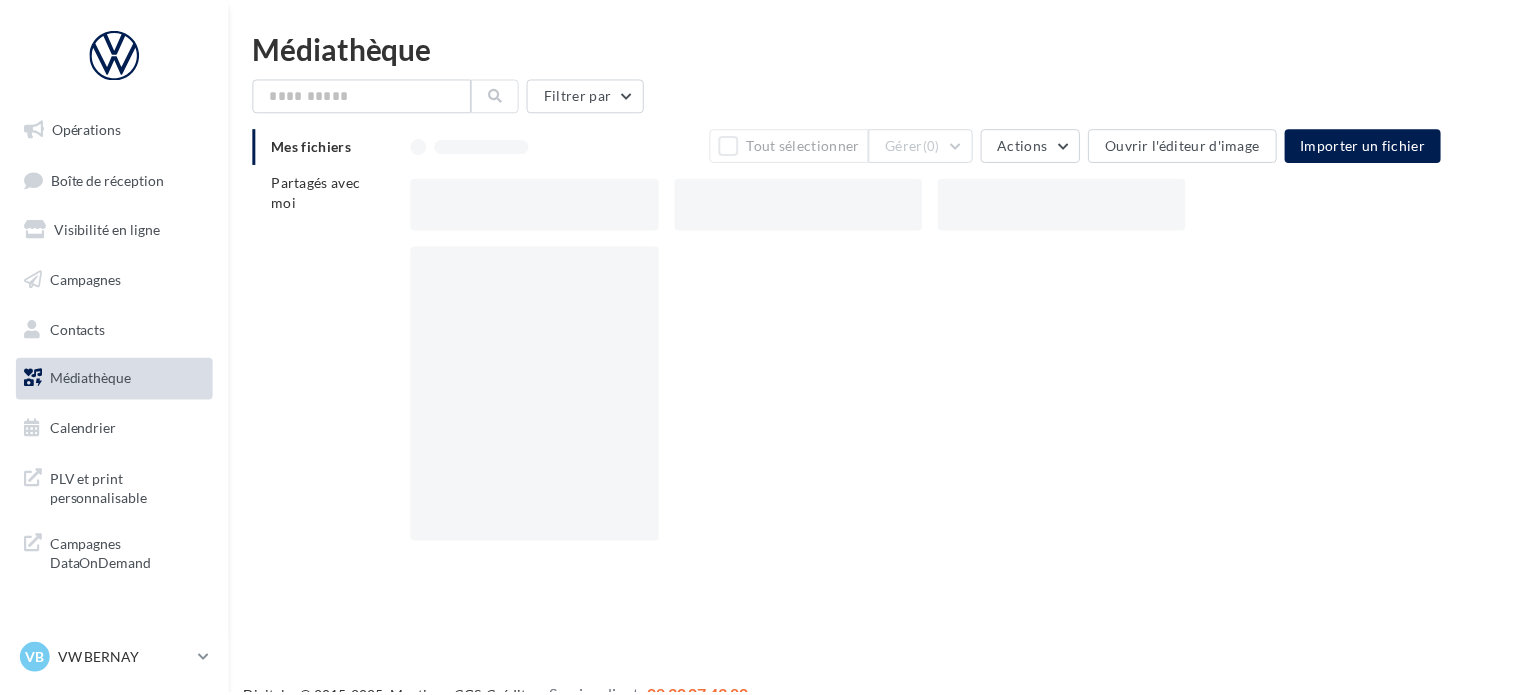 scroll, scrollTop: 0, scrollLeft: 0, axis: both 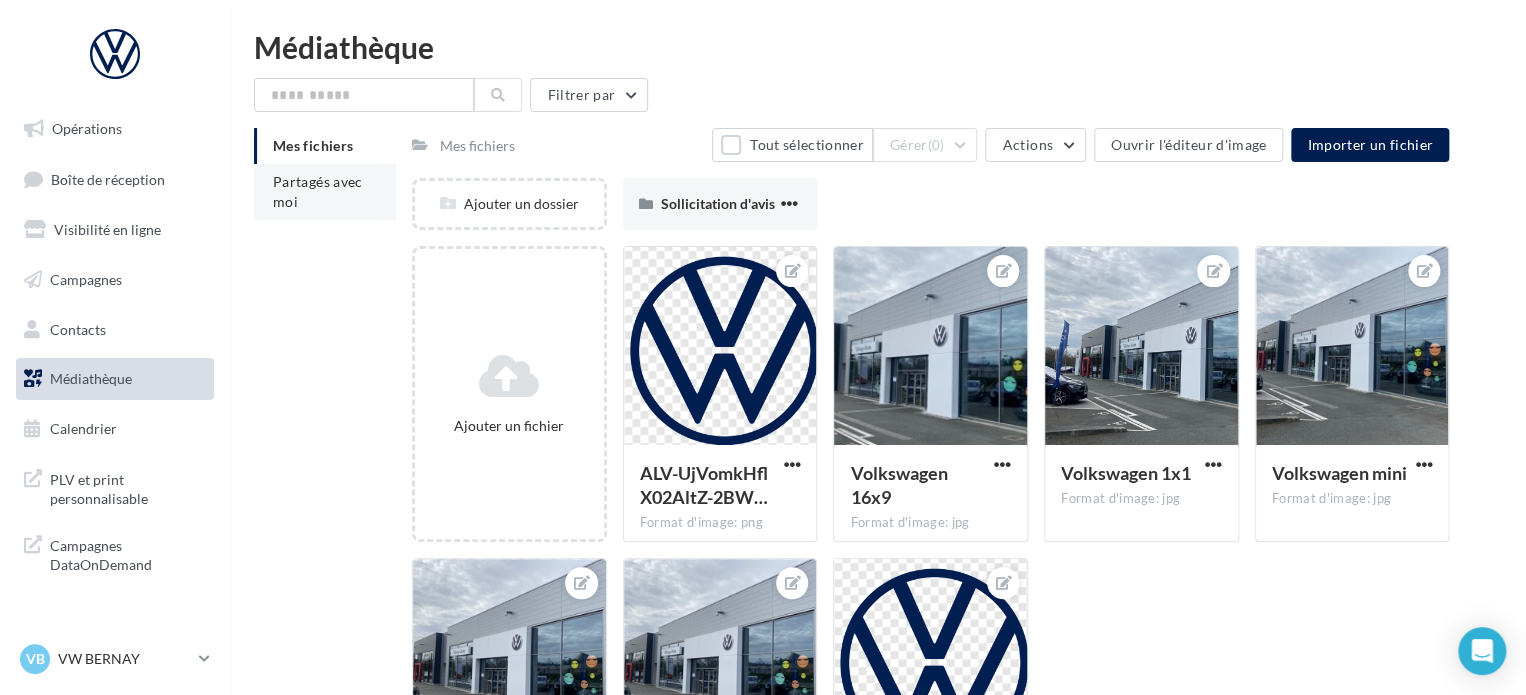 click on "Partagés avec moi" at bounding box center (318, 191) 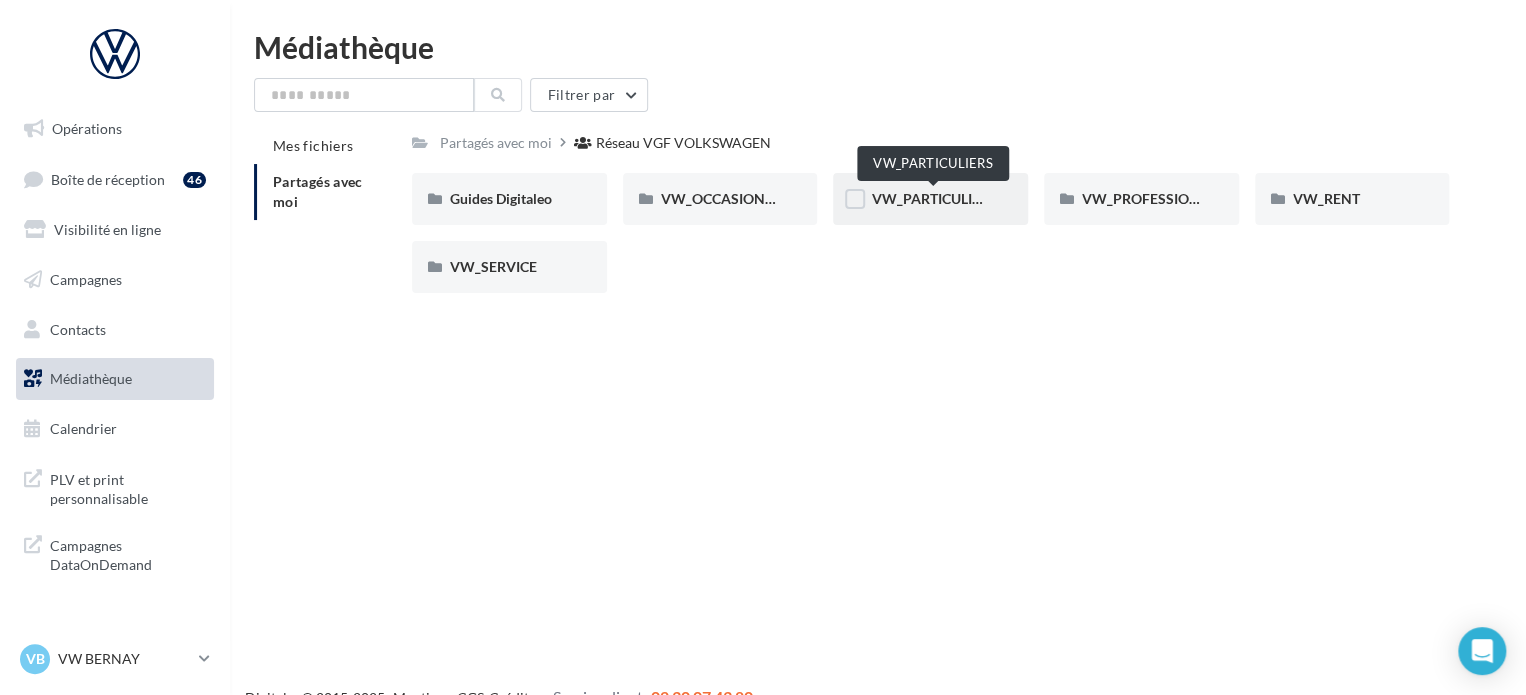 click on "VW_PARTICULIERS" at bounding box center [933, 198] 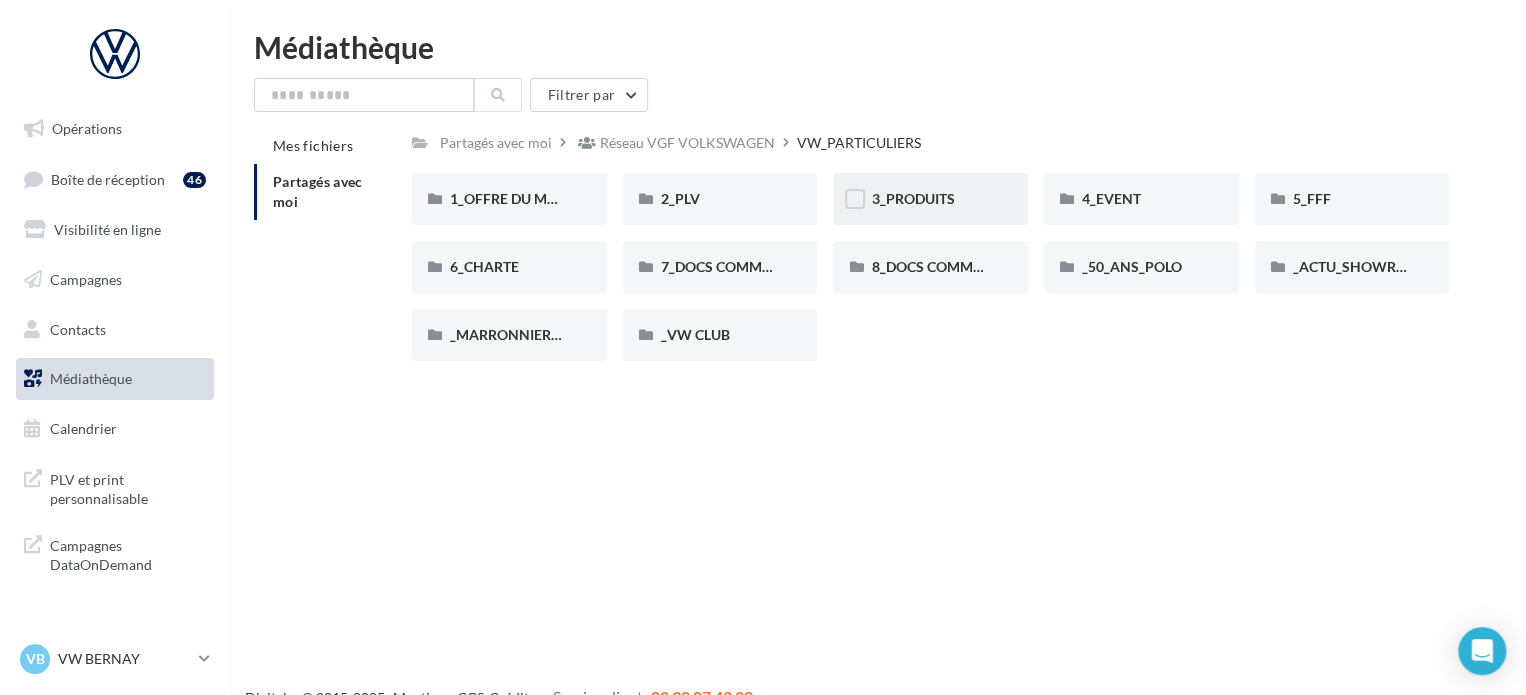 click on "3_PRODUITS" at bounding box center (930, 199) 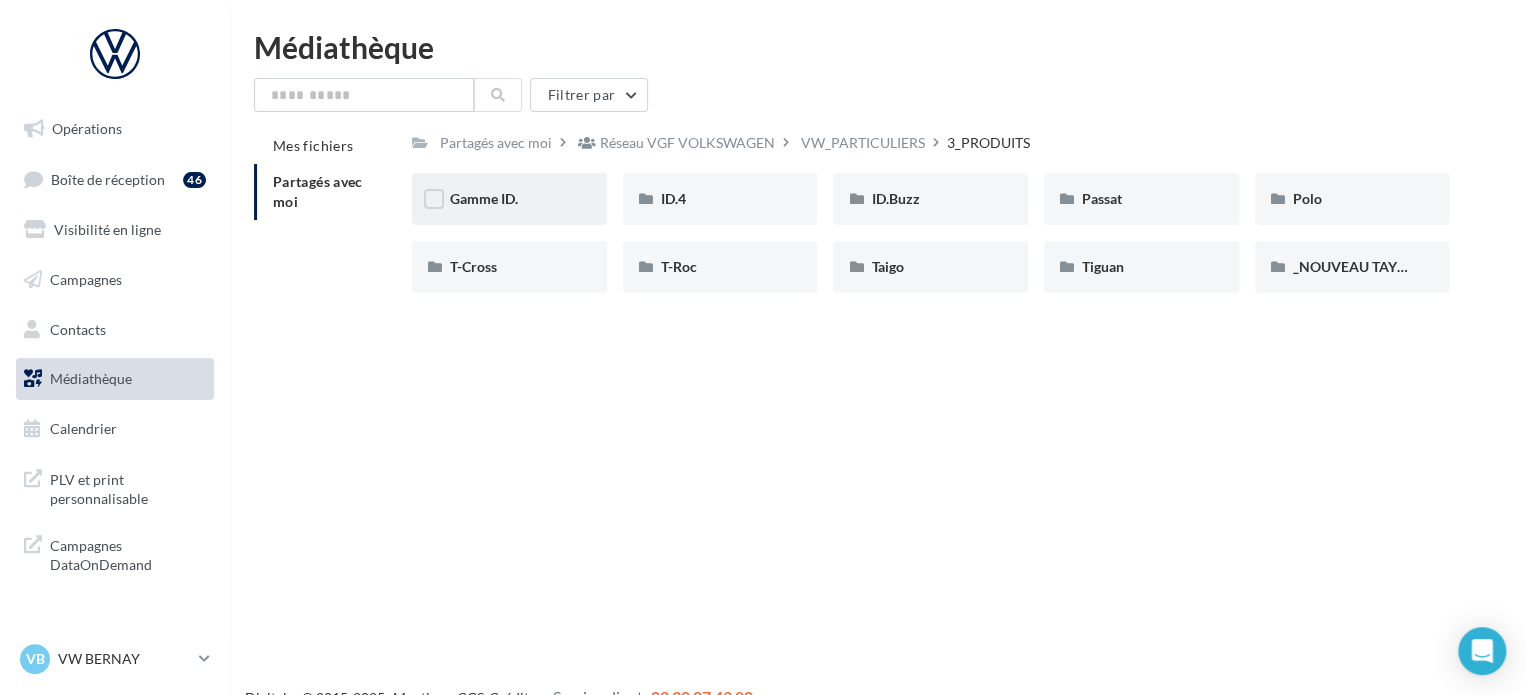 click on "Gamme ID." at bounding box center (509, 199) 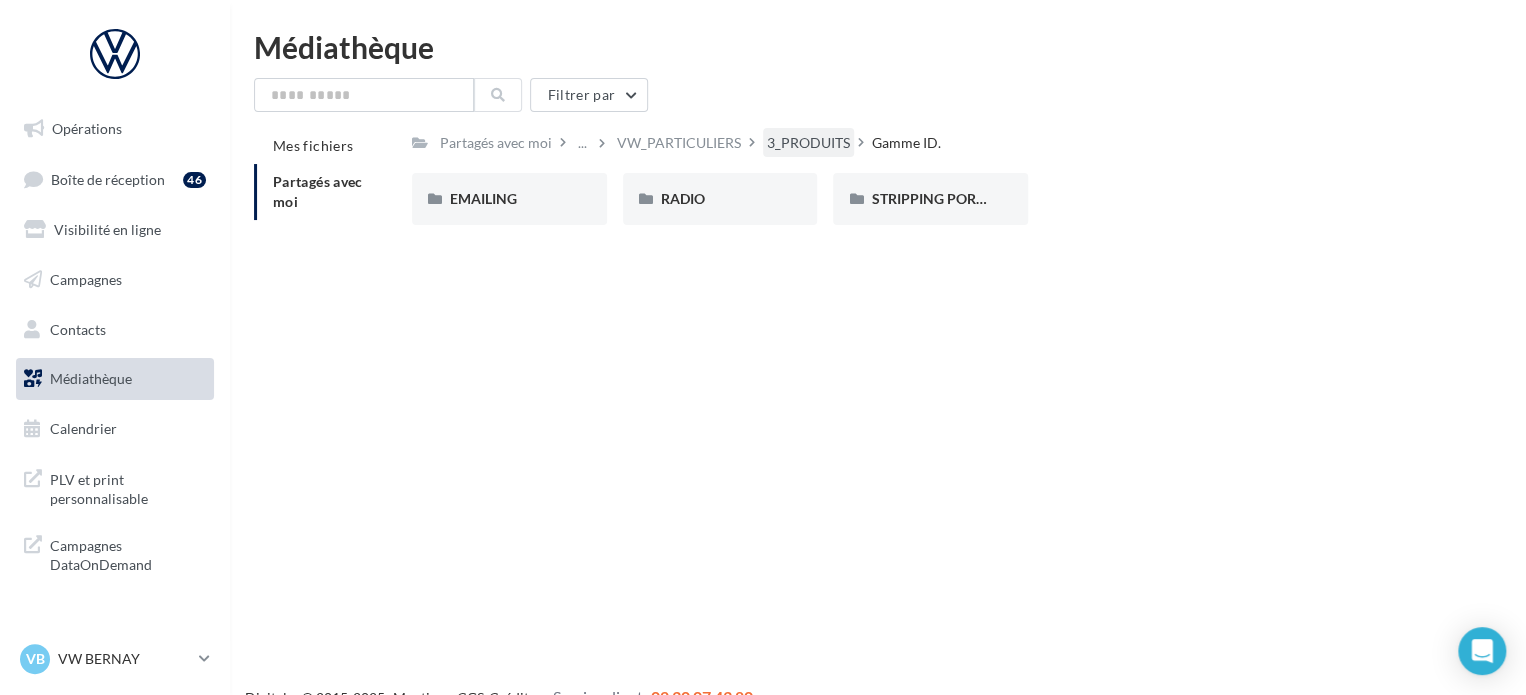 click on "3_PRODUITS" at bounding box center [808, 143] 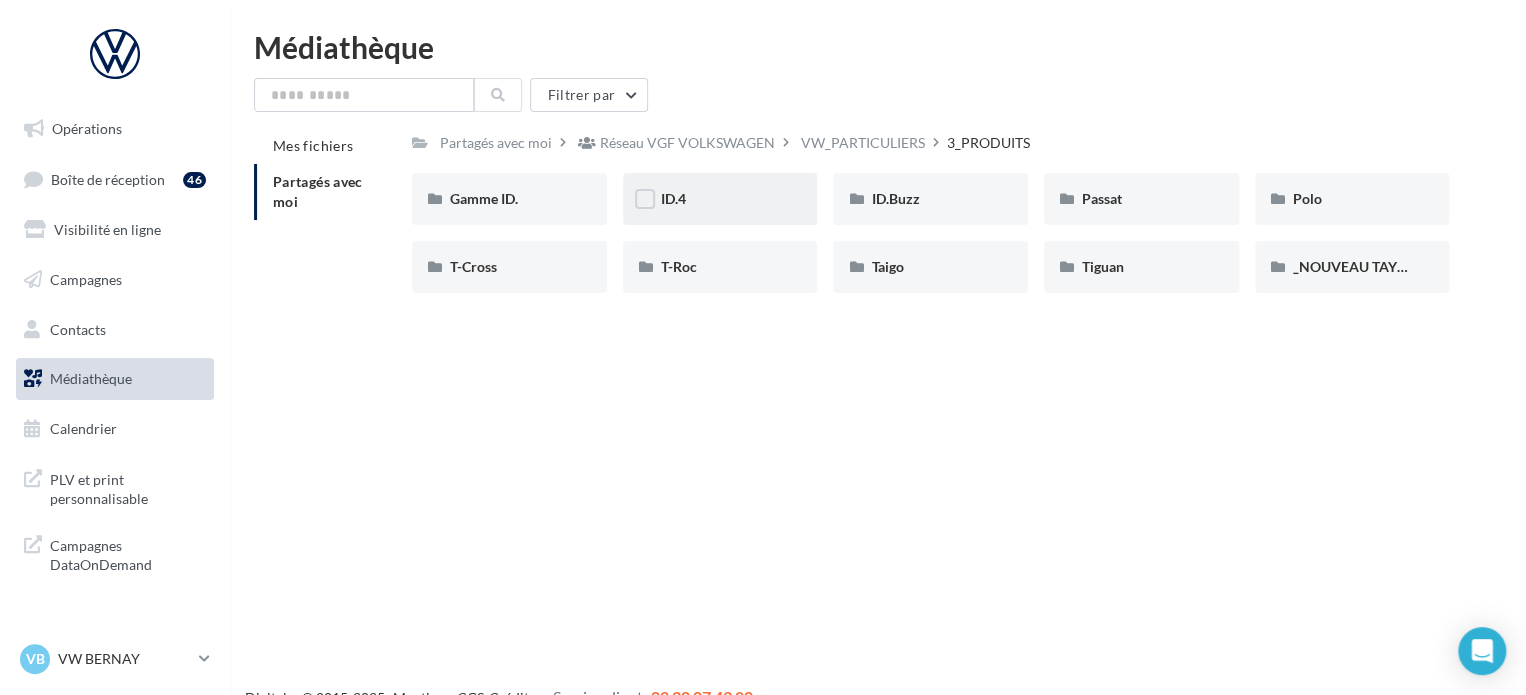 click on "ID.4" at bounding box center [720, 199] 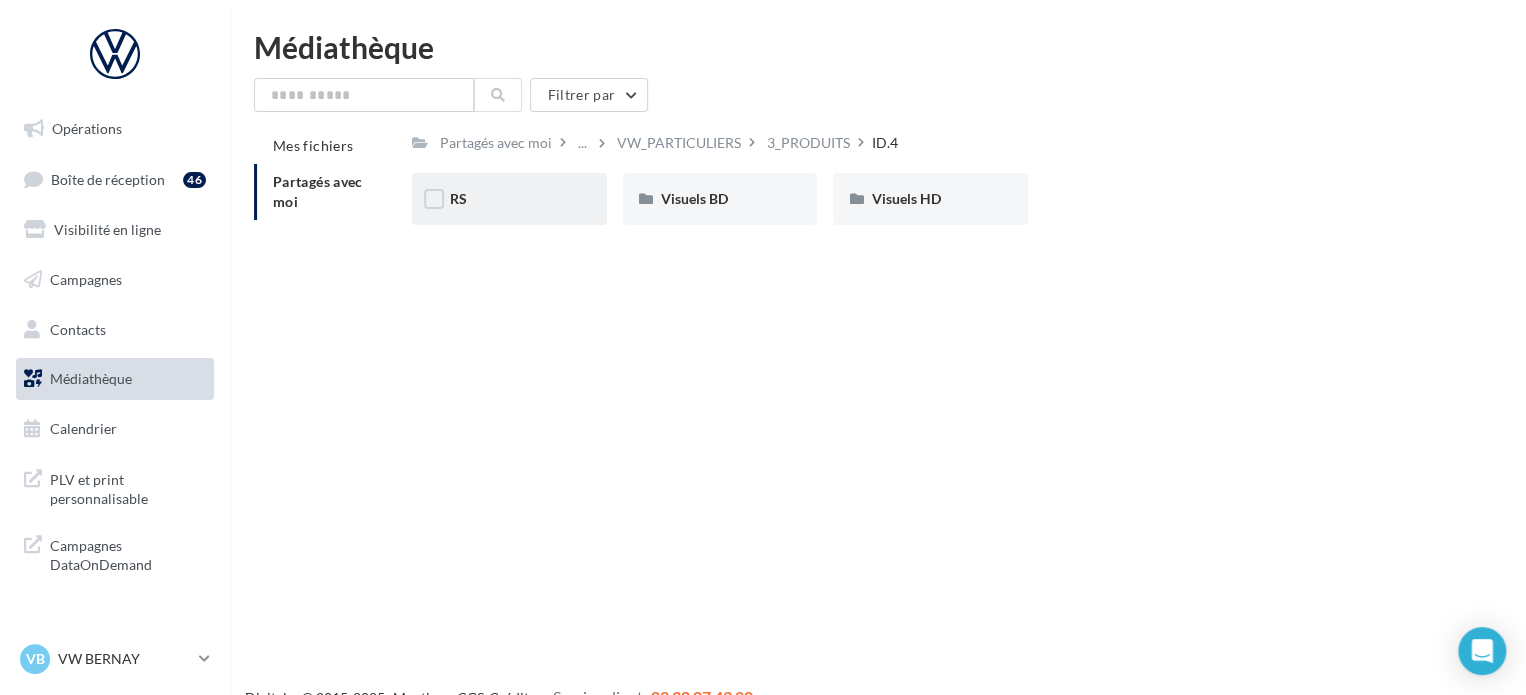 click on "RS" at bounding box center [509, 199] 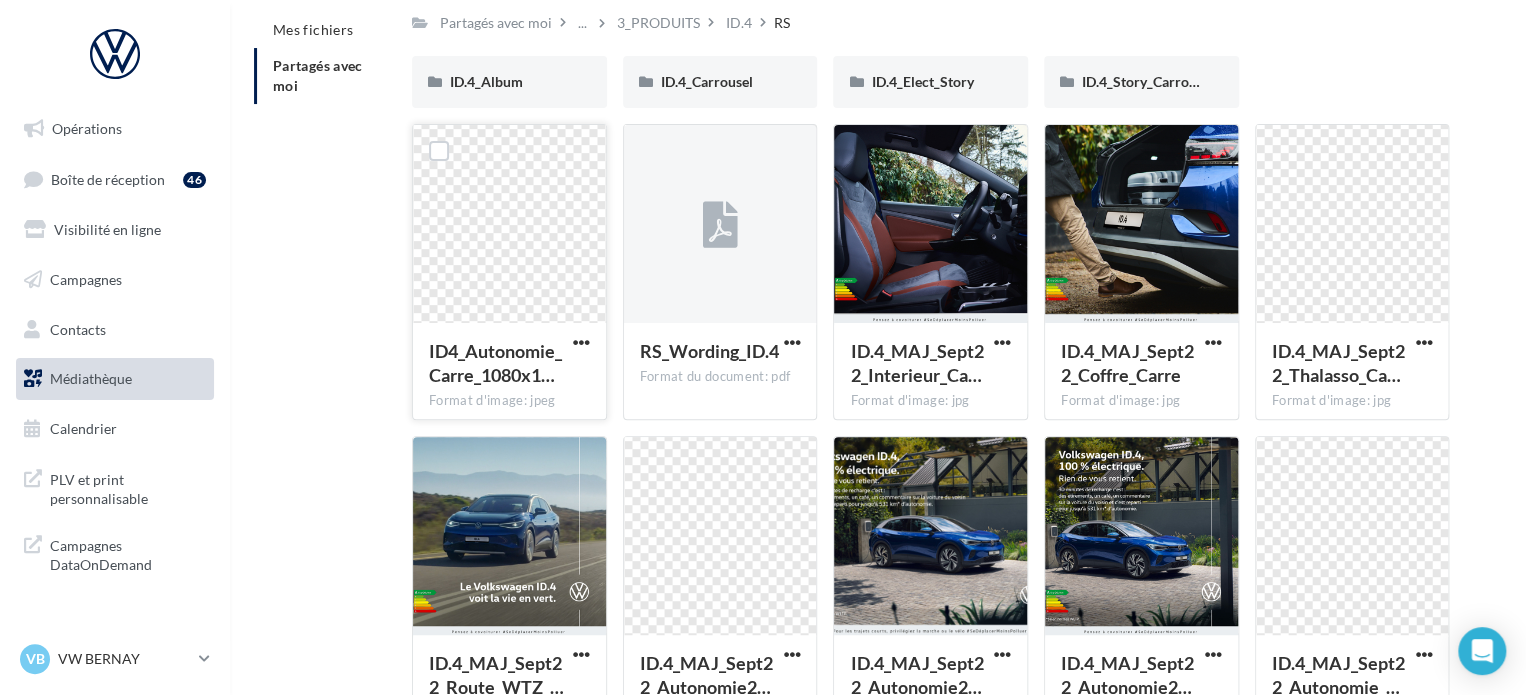 scroll, scrollTop: 67, scrollLeft: 0, axis: vertical 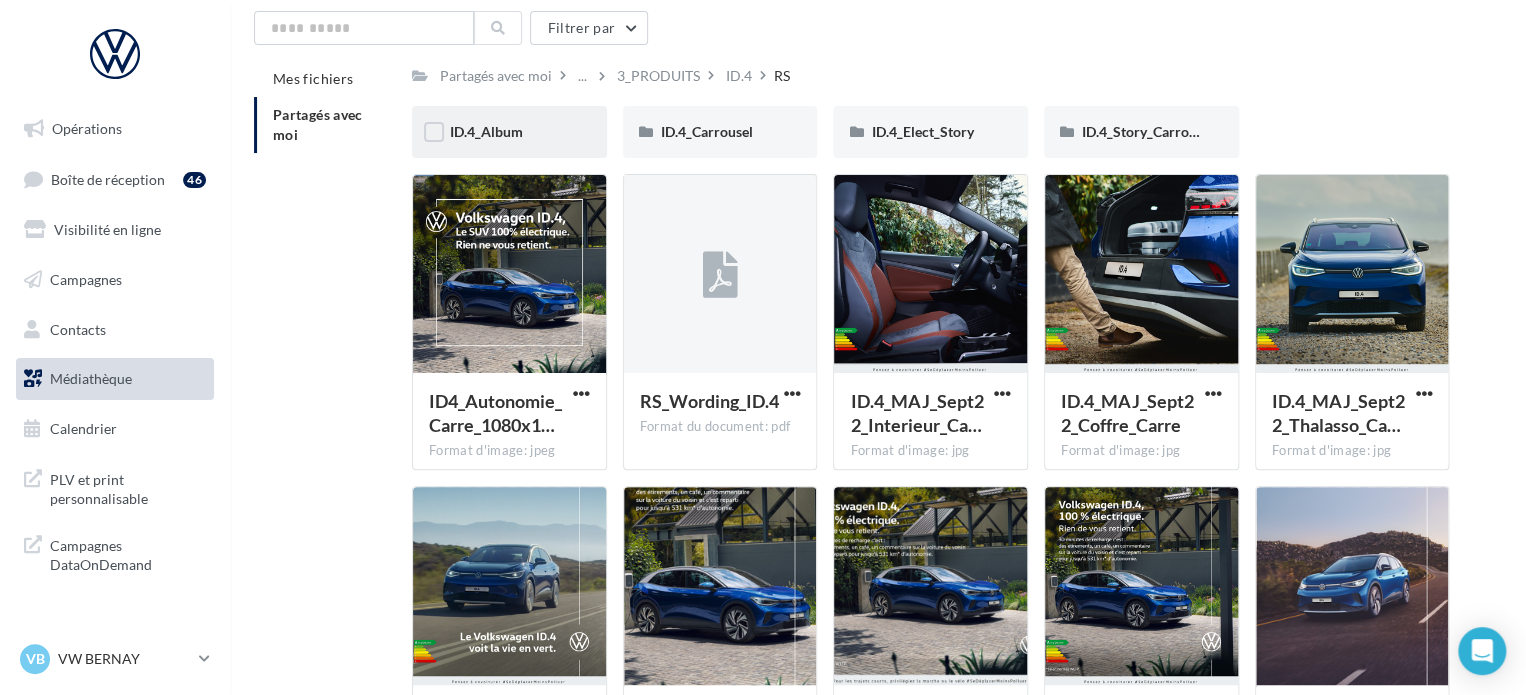 click on "ID.4_Album" at bounding box center (509, 132) 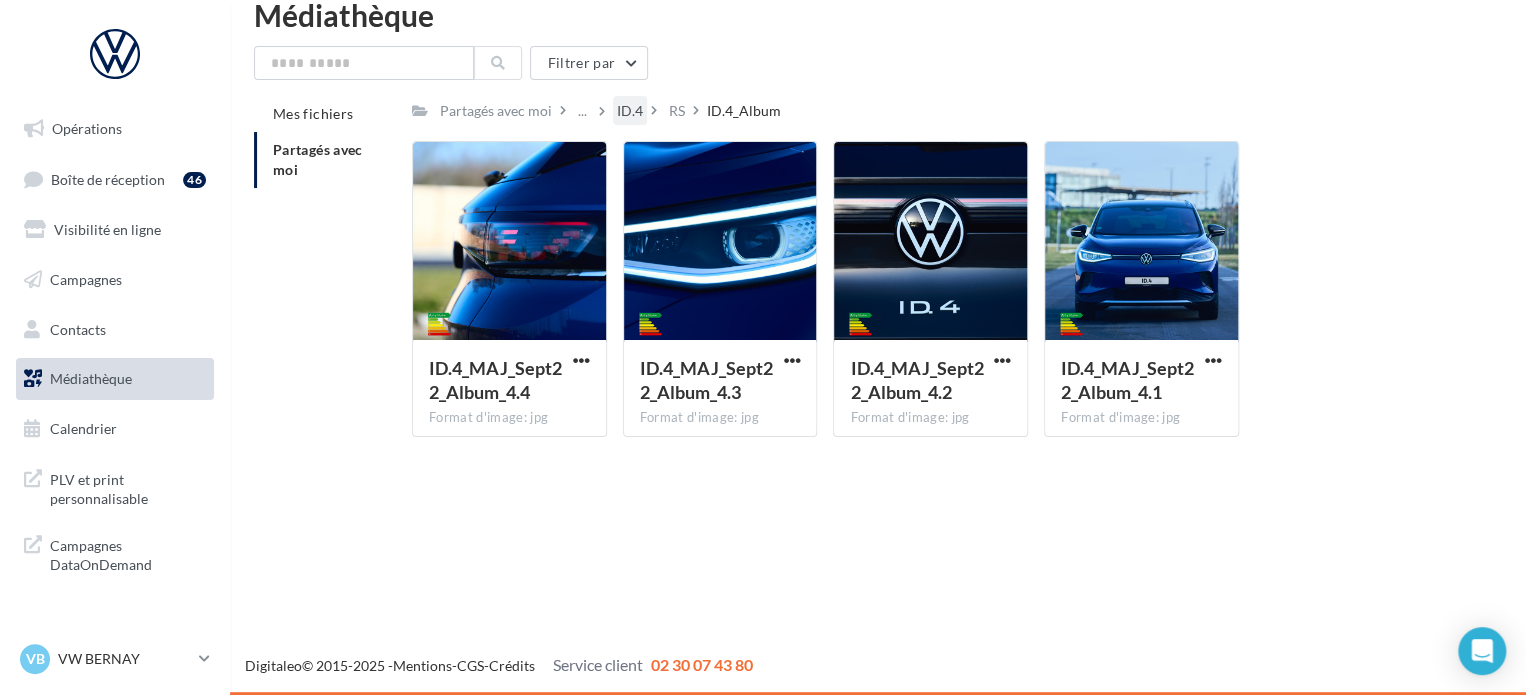 click on "ID.4" at bounding box center (630, 111) 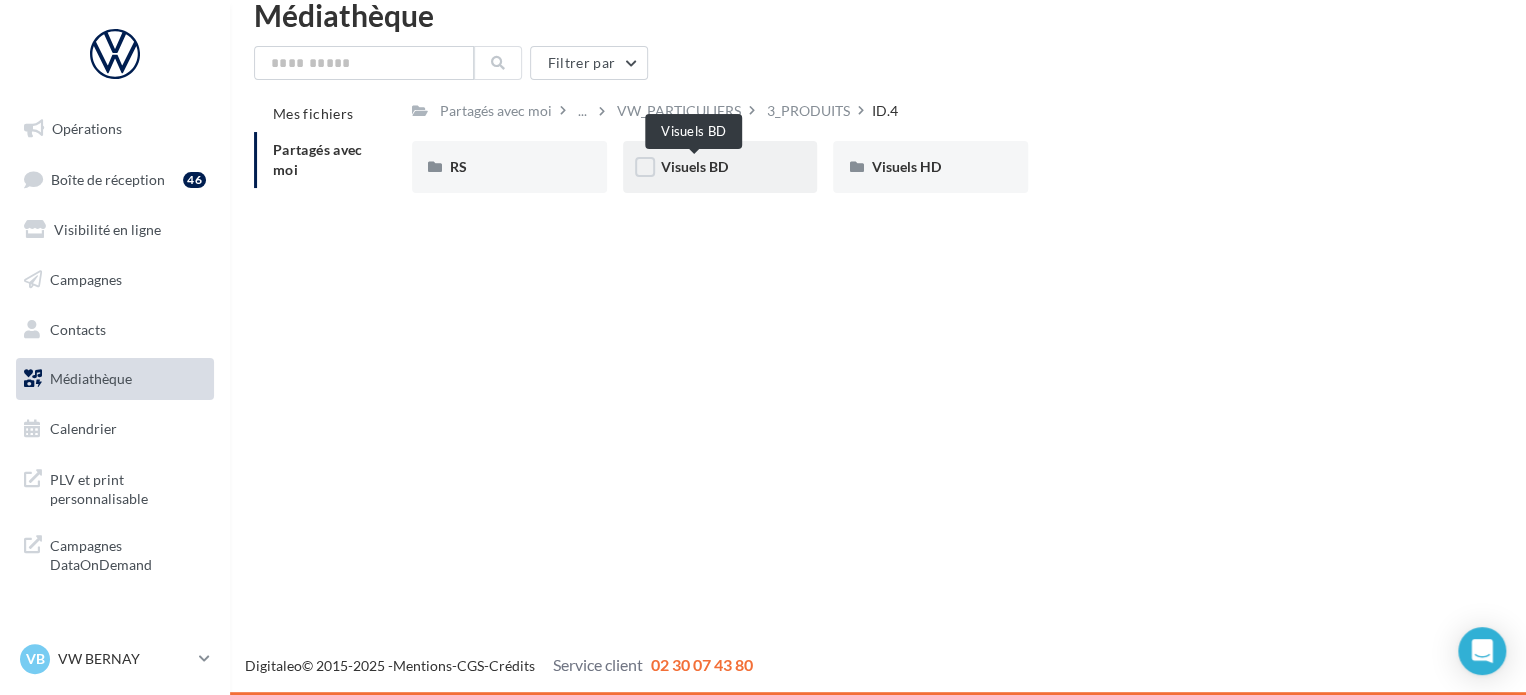 click on "Visuels BD" at bounding box center [694, 166] 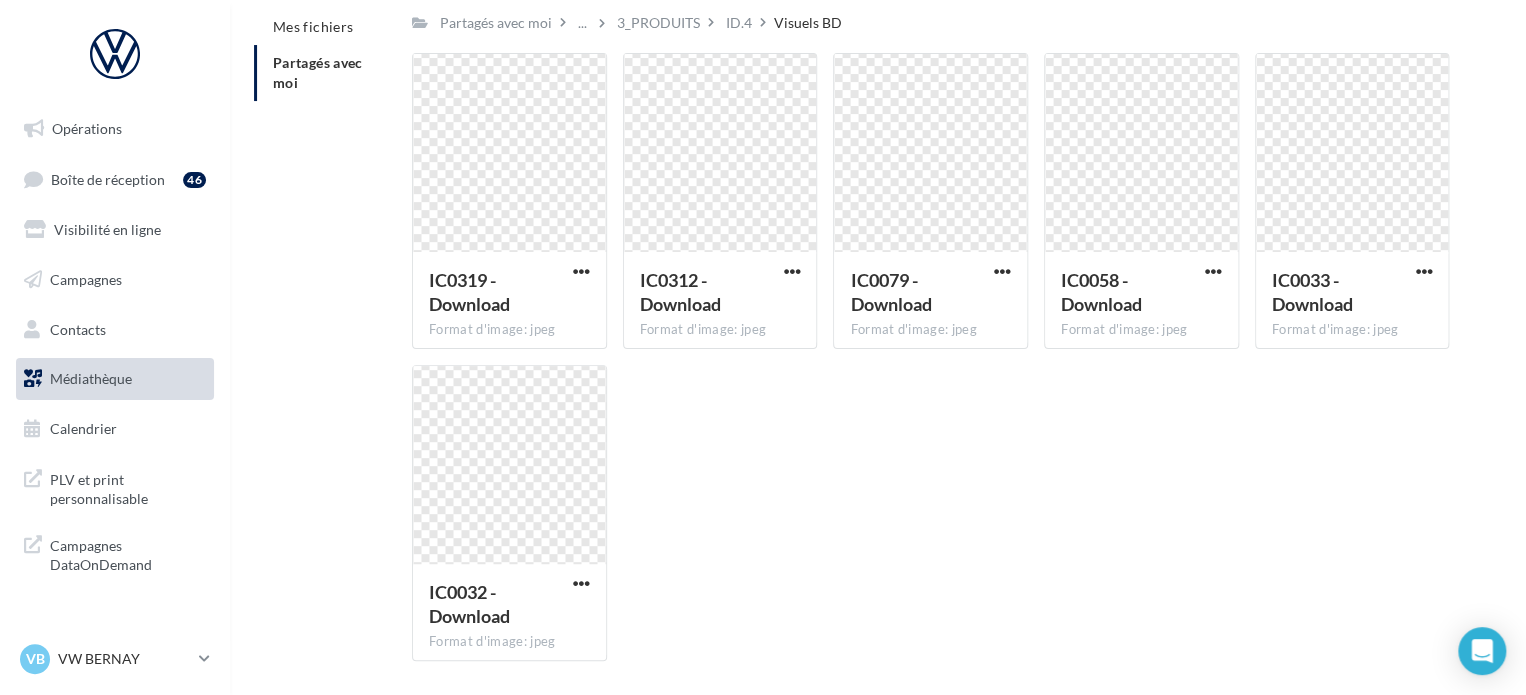 scroll, scrollTop: 167, scrollLeft: 0, axis: vertical 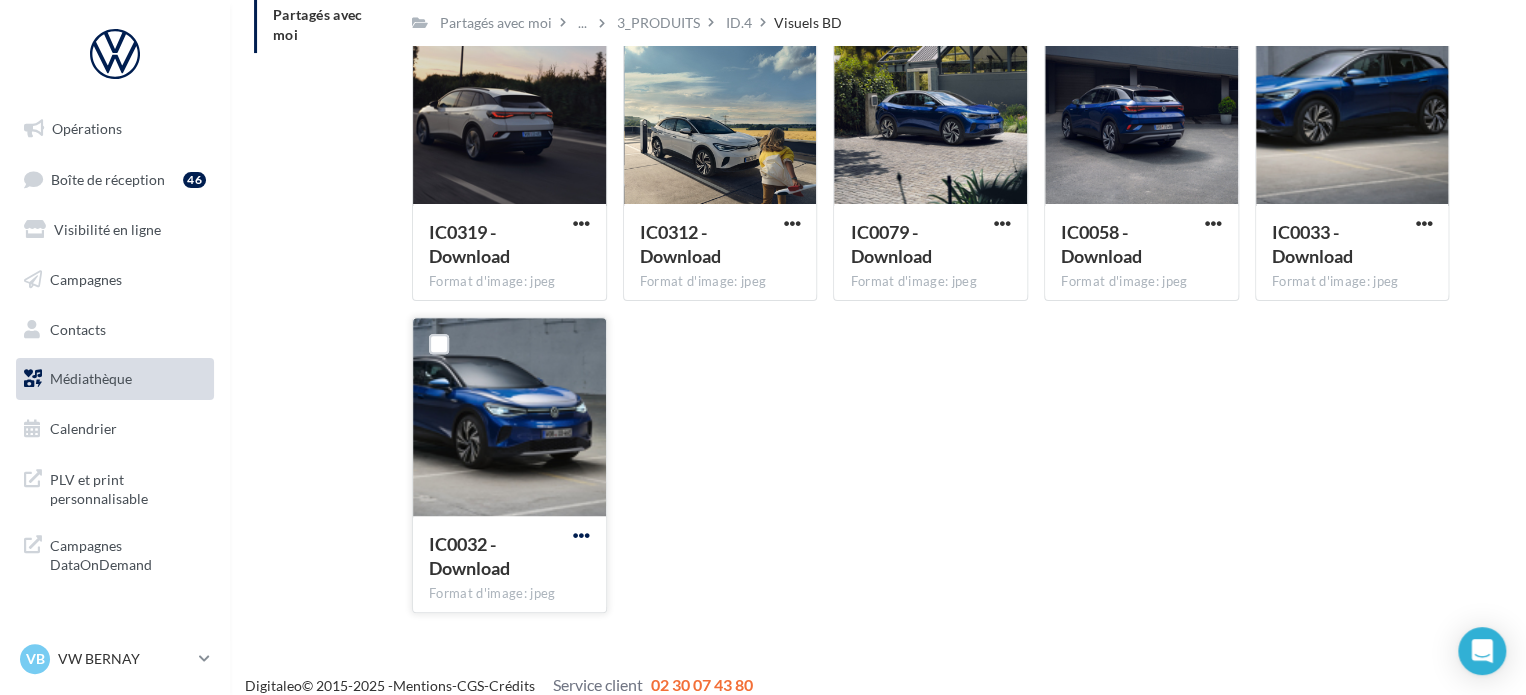 click at bounding box center [581, 535] 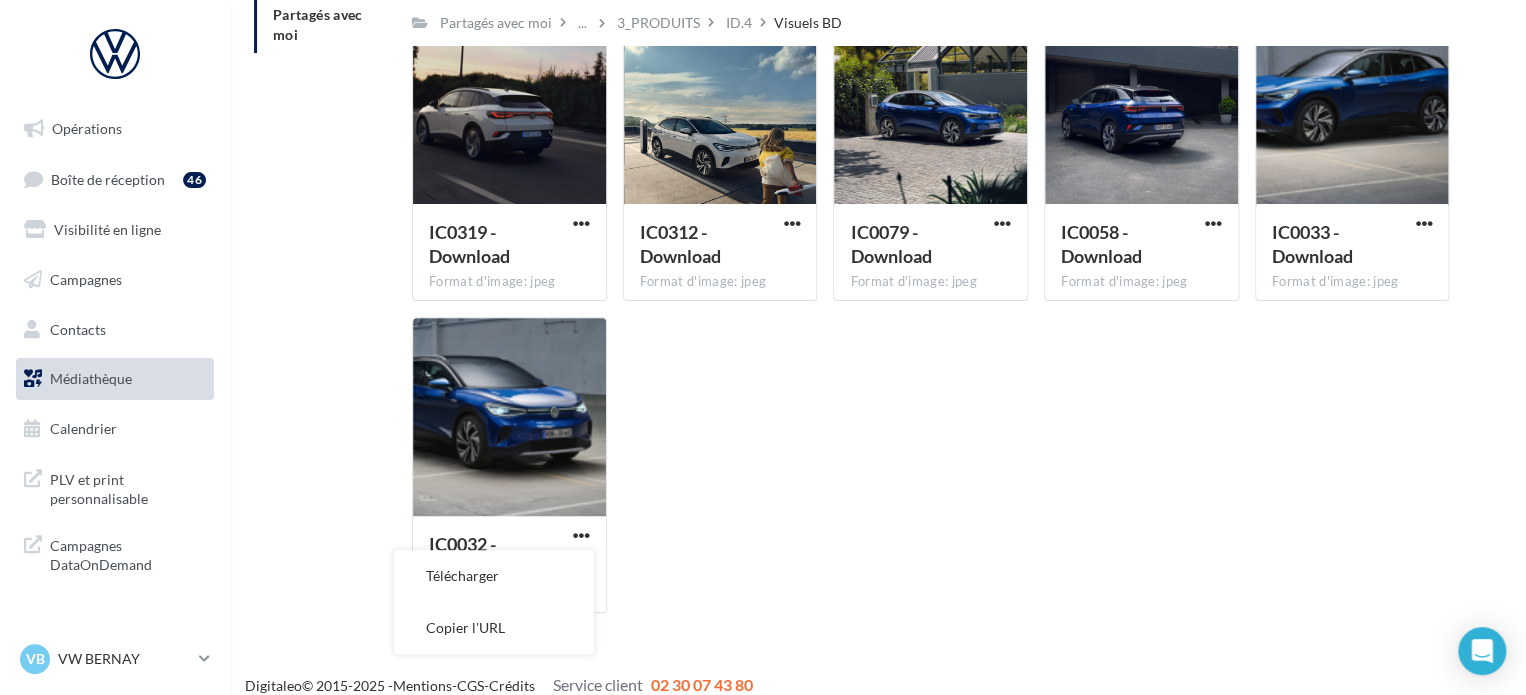 click on "IC0319 - Download  Format d'image: jpeg                   IC0319 - Download
IC0312 - Download  Format d'image: jpeg                   IC0312 - Download
IC0079 - Download  Format d'image: jpeg                   IC0079 - Download
IC0058 - Download  Format d'image: jpeg                   IC0058 - Download
IC0033 - Download  Format d'image: jpeg                   IC0033 - Download
IC0032 - Download  Format d'image: jpeg           Télécharger       Copier l'URL               IC0032 - Download" at bounding box center (938, 317) 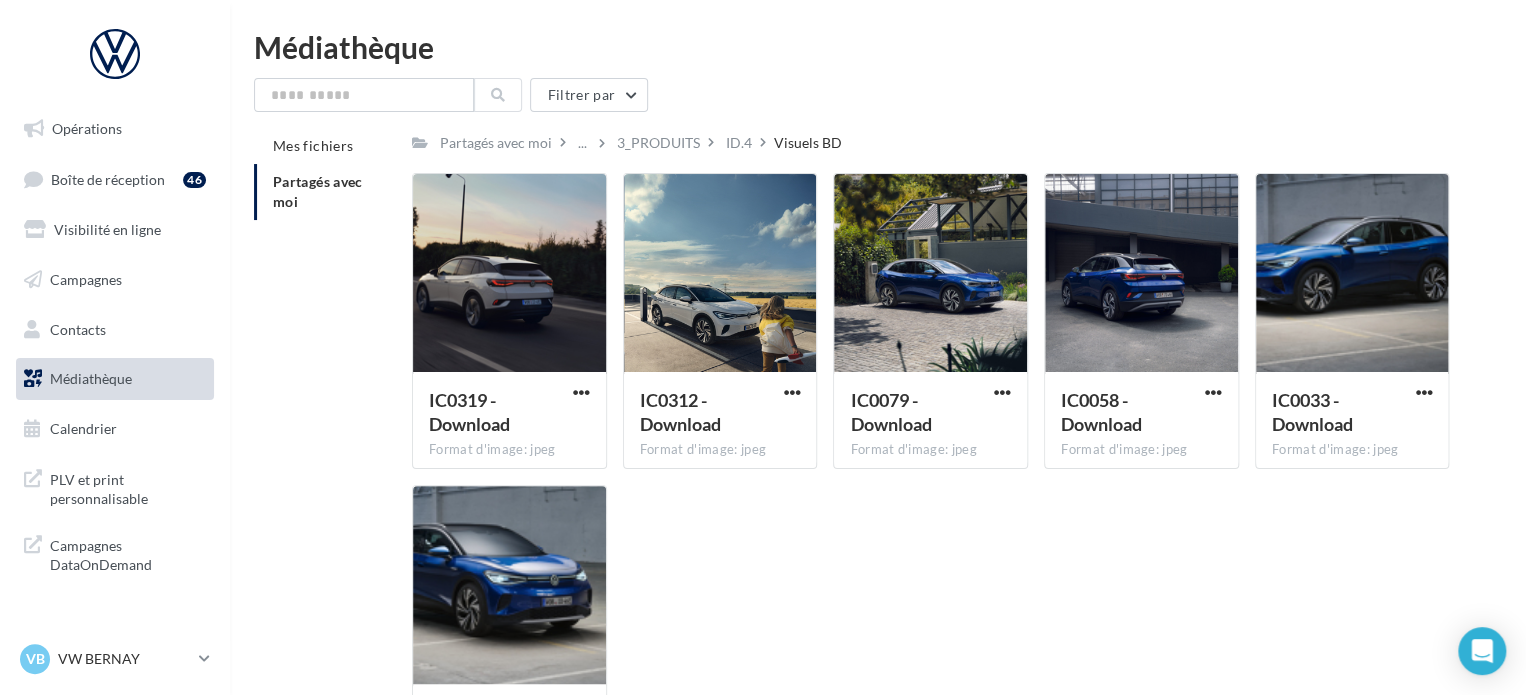scroll, scrollTop: 0, scrollLeft: 0, axis: both 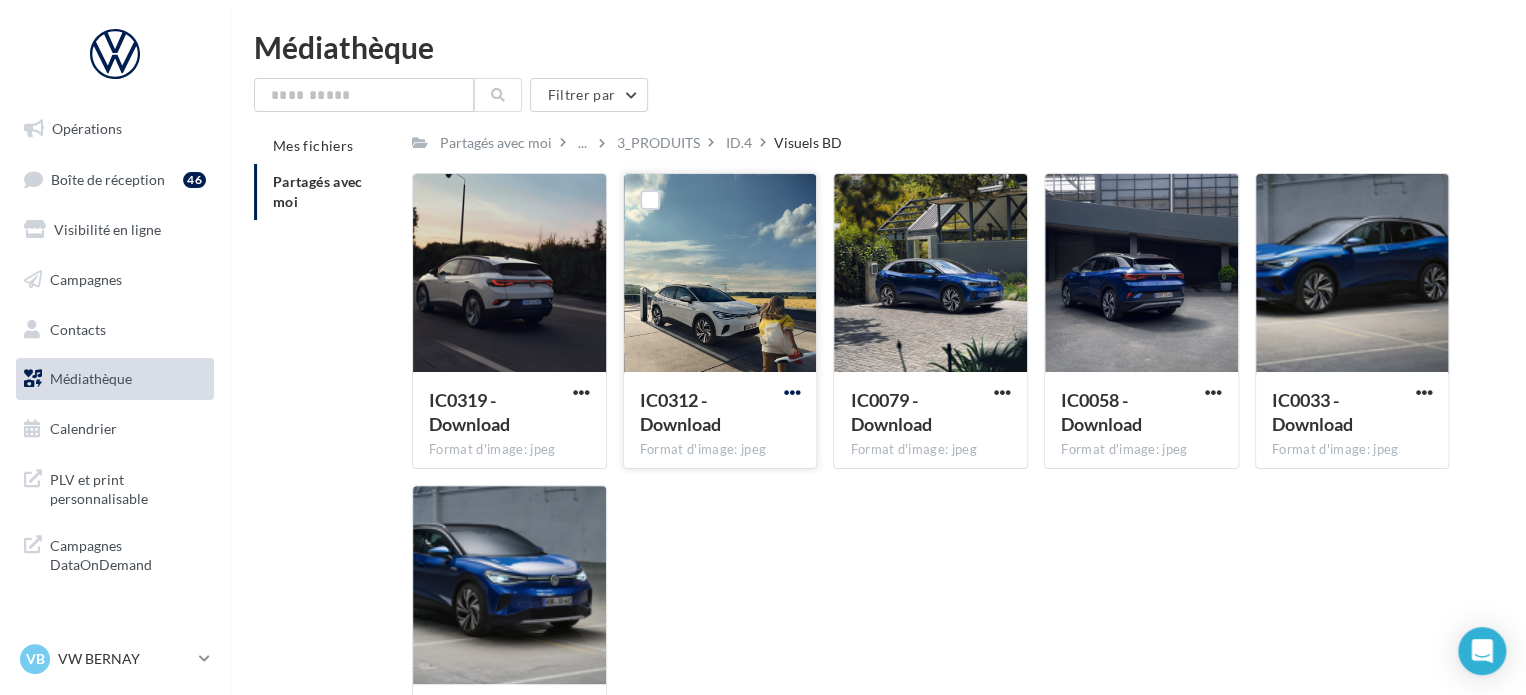 click at bounding box center [791, 392] 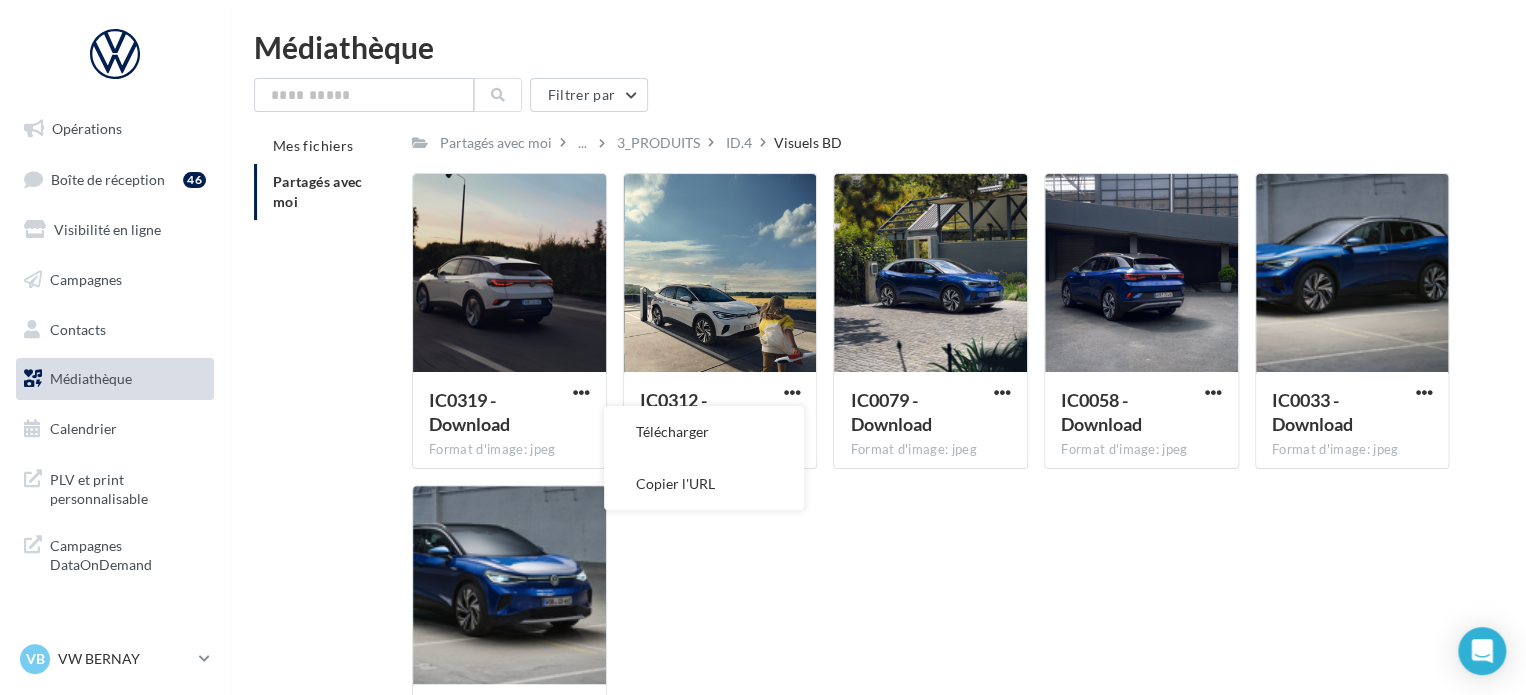 click on "IC0319 - Download  Format d'image: jpeg                   IC0319 - Download
IC0312 - Download  Format d'image: jpeg           Télécharger       Copier l'URL               IC0312 - Download
IC0079 - Download  Format d'image: jpeg                   IC0079 - Download
IC0058 - Download  Format d'image: jpeg                   IC0058 - Download
IC0033 - Download  Format d'image: jpeg                   IC0033 - Download
IC0032 - Download  Format d'image: jpeg                   IC0032 - Download" at bounding box center [938, 485] 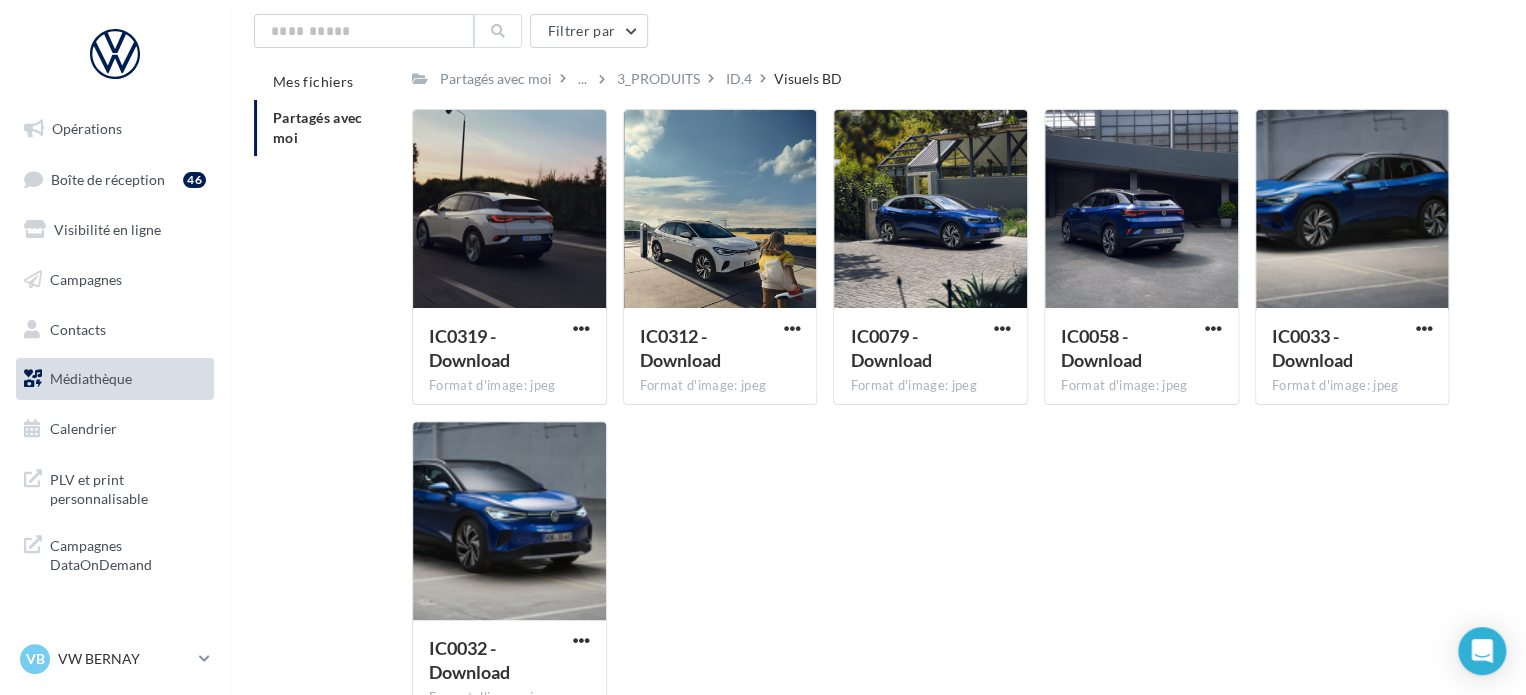 scroll, scrollTop: 100, scrollLeft: 0, axis: vertical 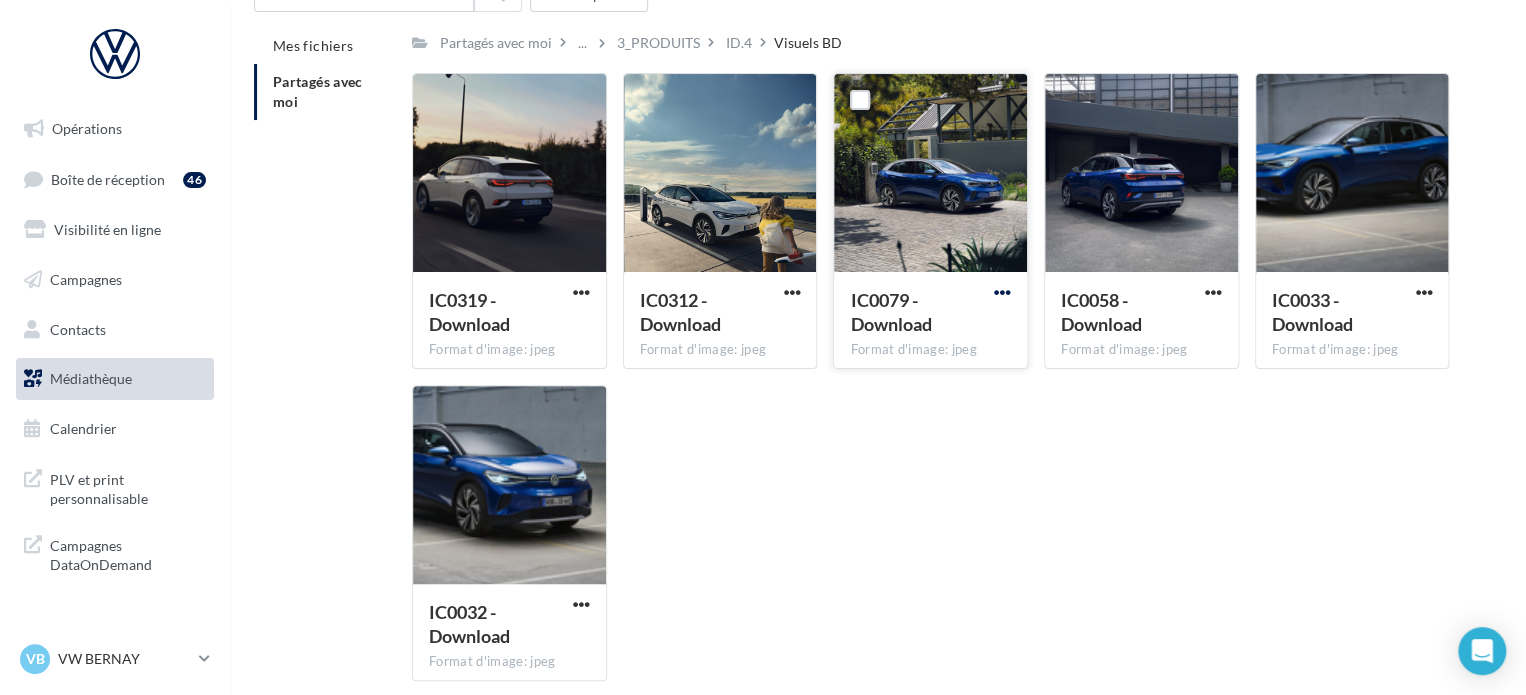 click at bounding box center (1002, 292) 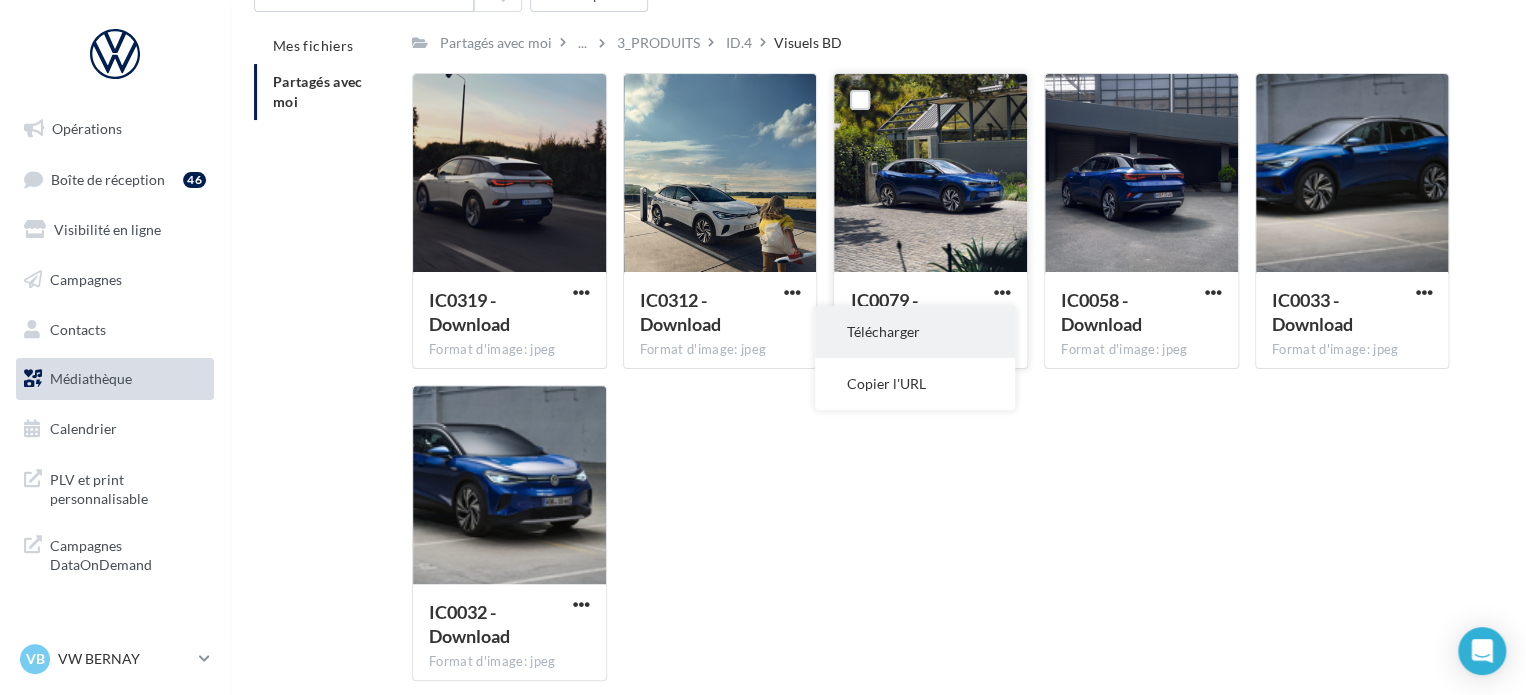 click on "Télécharger" at bounding box center (915, 332) 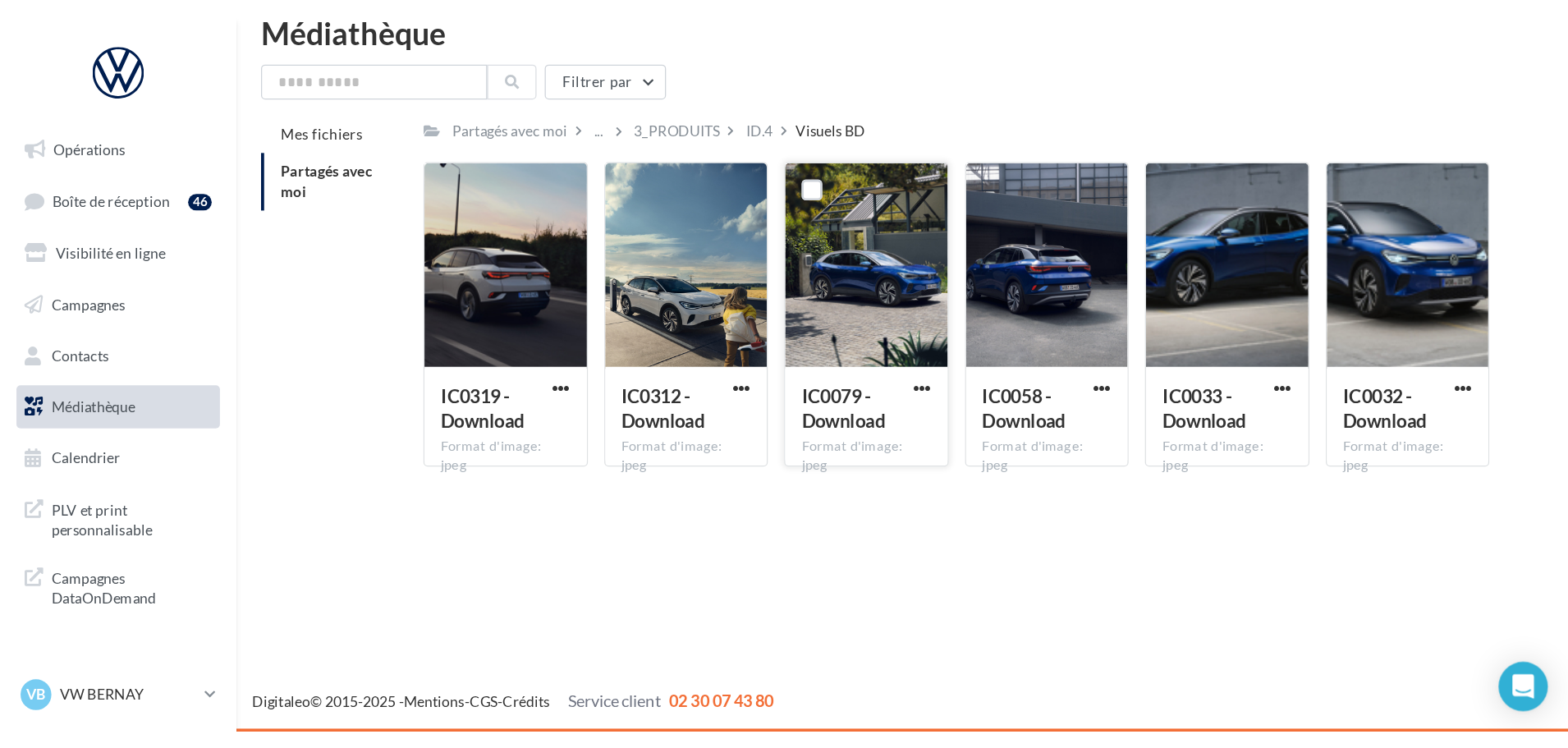 scroll, scrollTop: 26, scrollLeft: 0, axis: vertical 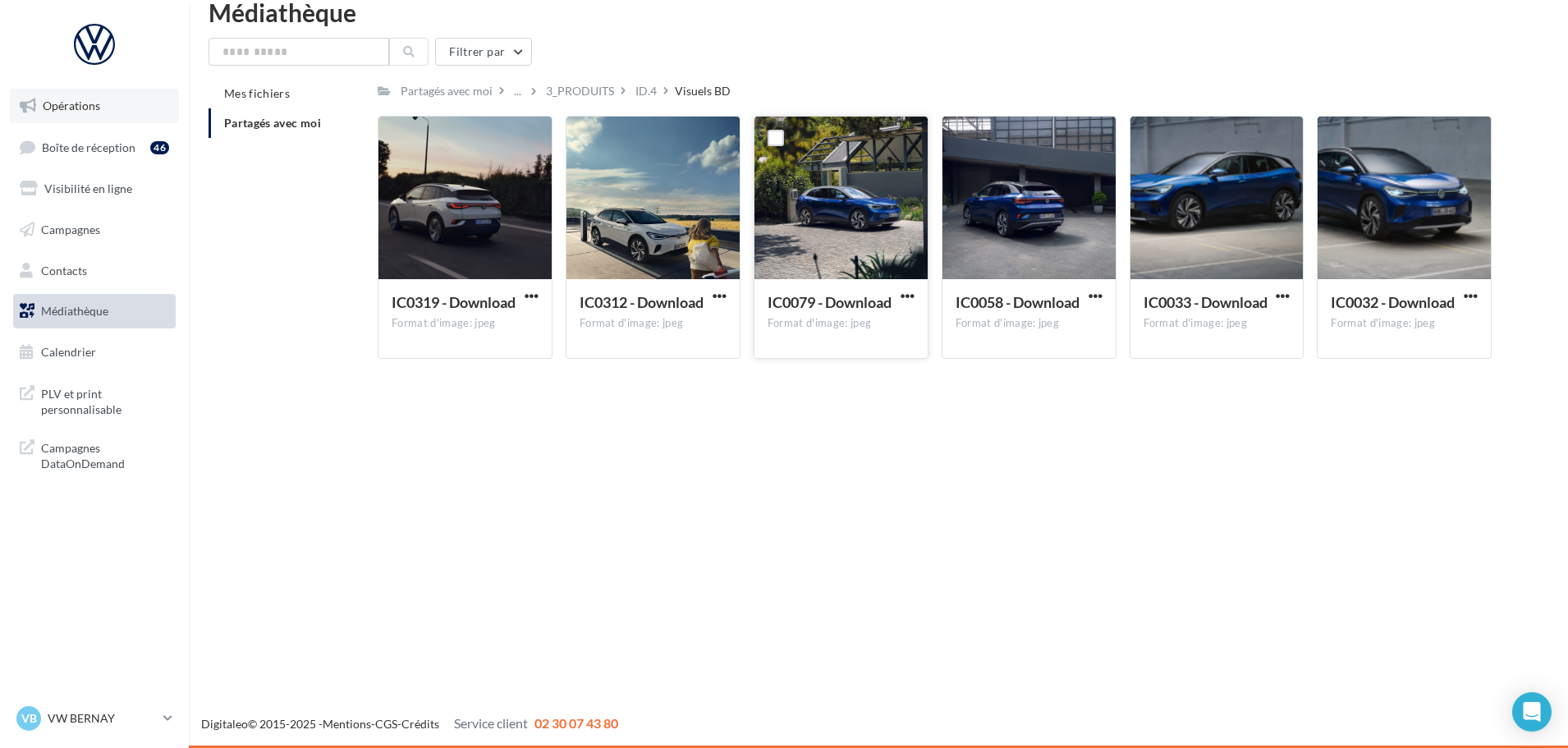 click on "Opérations" at bounding box center [94, 106] 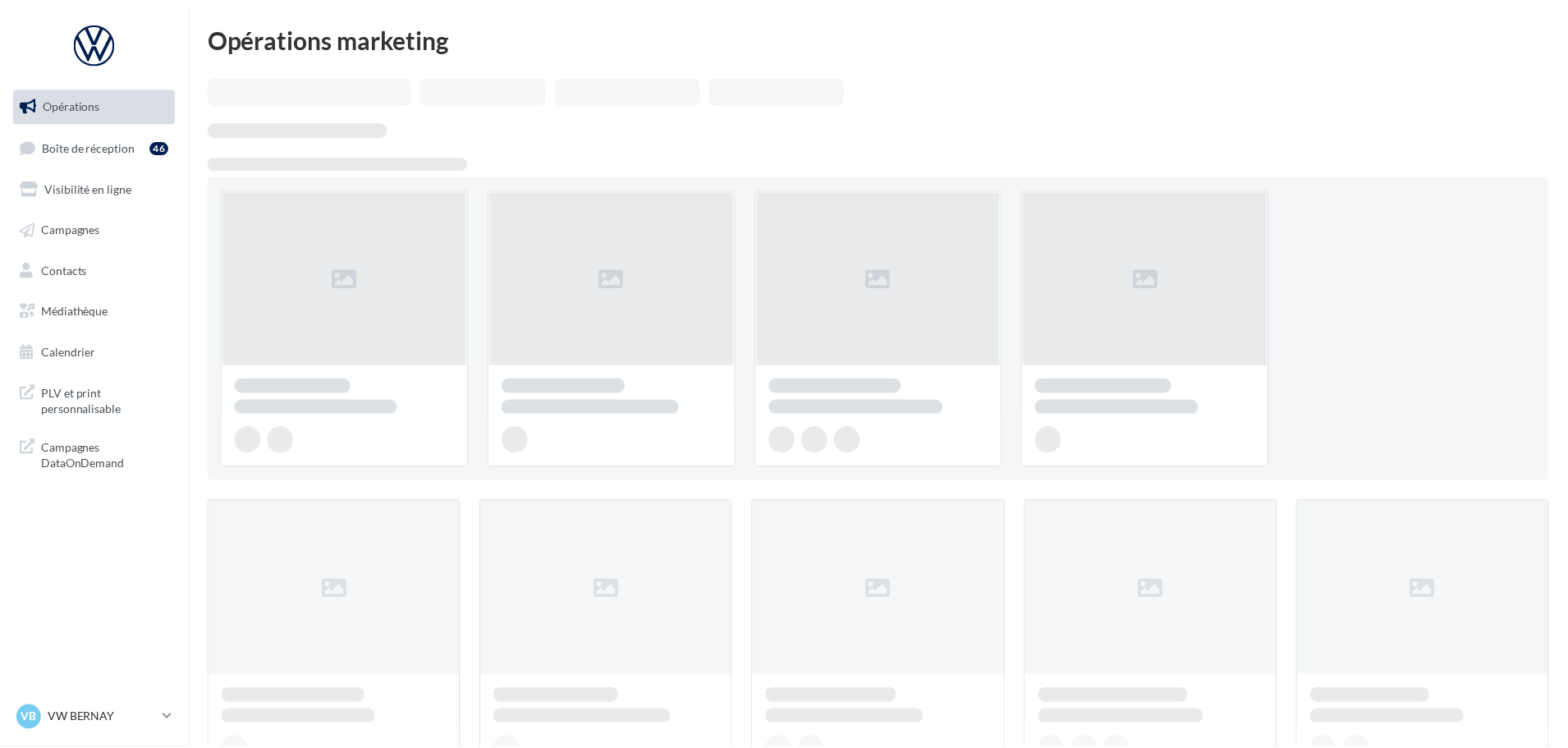 scroll, scrollTop: 0, scrollLeft: 0, axis: both 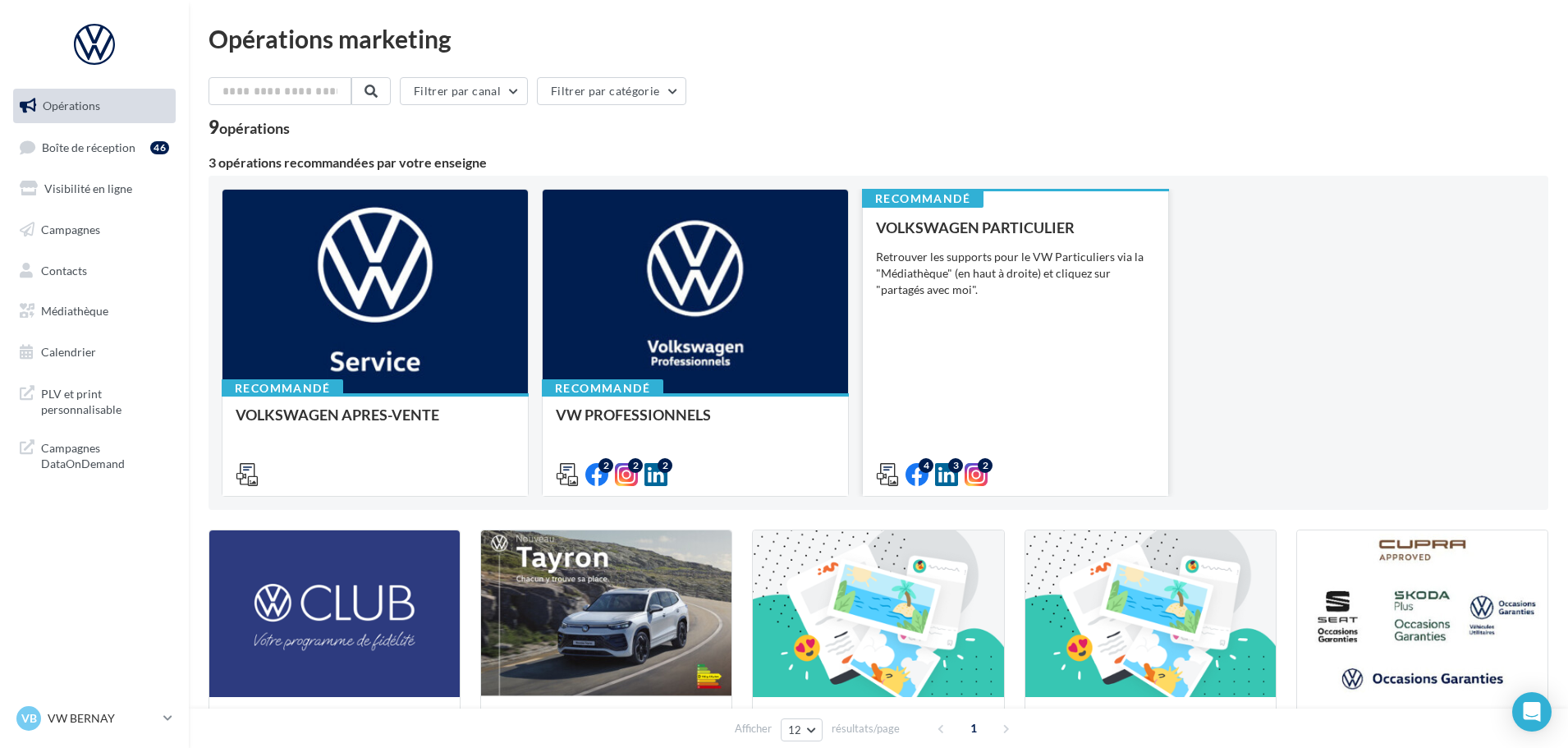 click on "Retrouver les supports pour le VW Particuliers via la "Médiathèque" (en haut à droite) et cliquez sur "partagés avec moi"." at bounding box center [1016, 273] 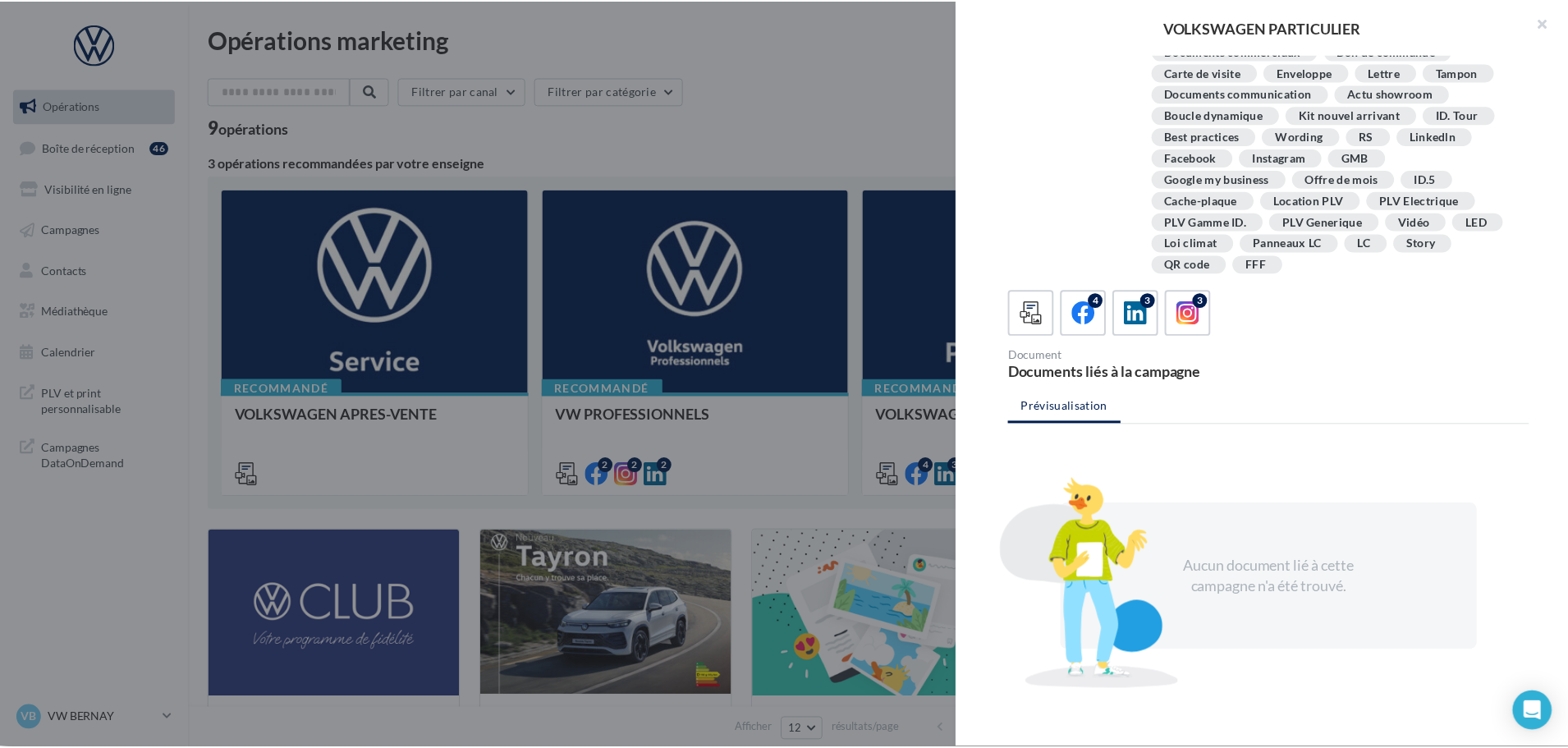 scroll, scrollTop: 299, scrollLeft: 0, axis: vertical 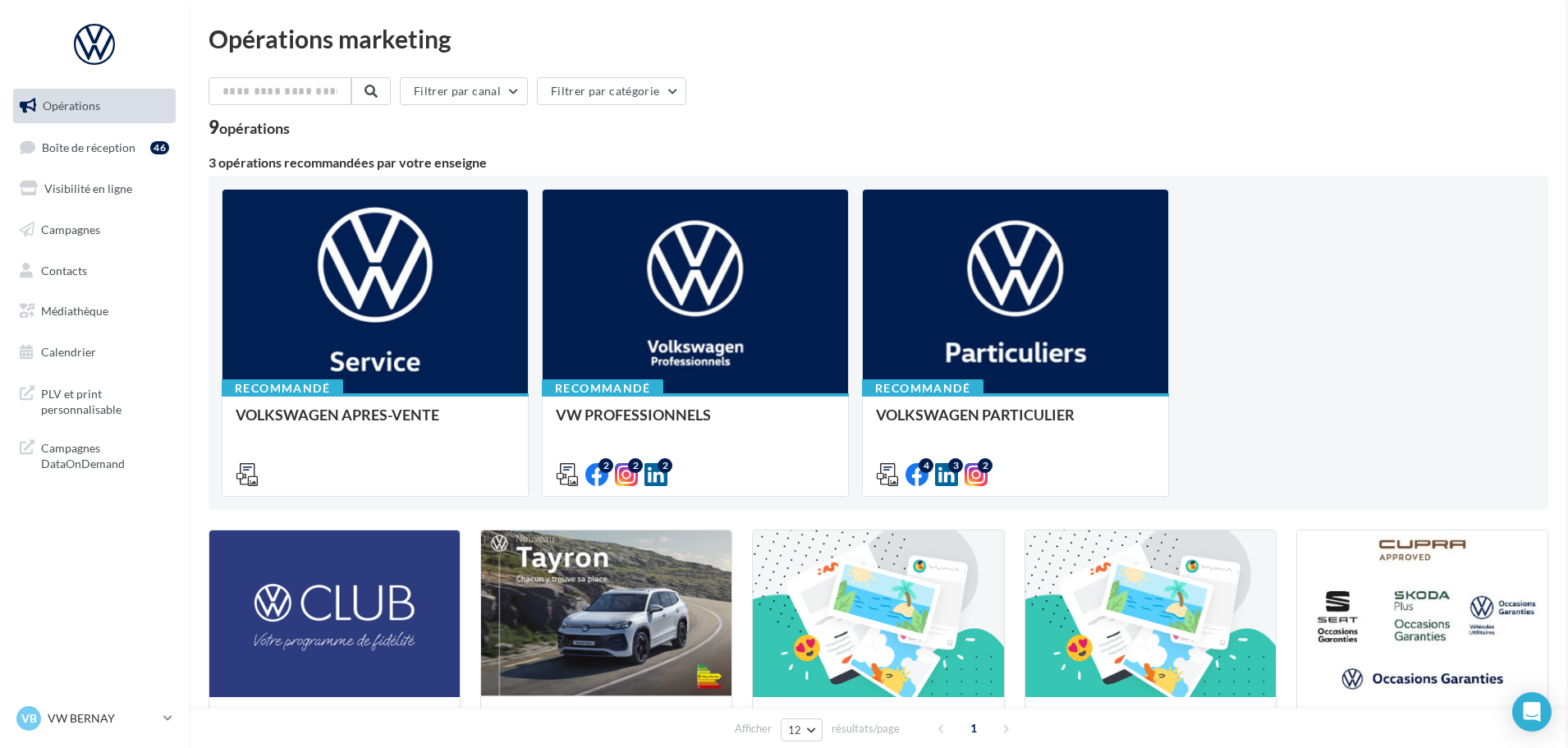 drag, startPoint x: 109, startPoint y: 342, endPoint x: 106, endPoint y: 356, distance: 14.317821 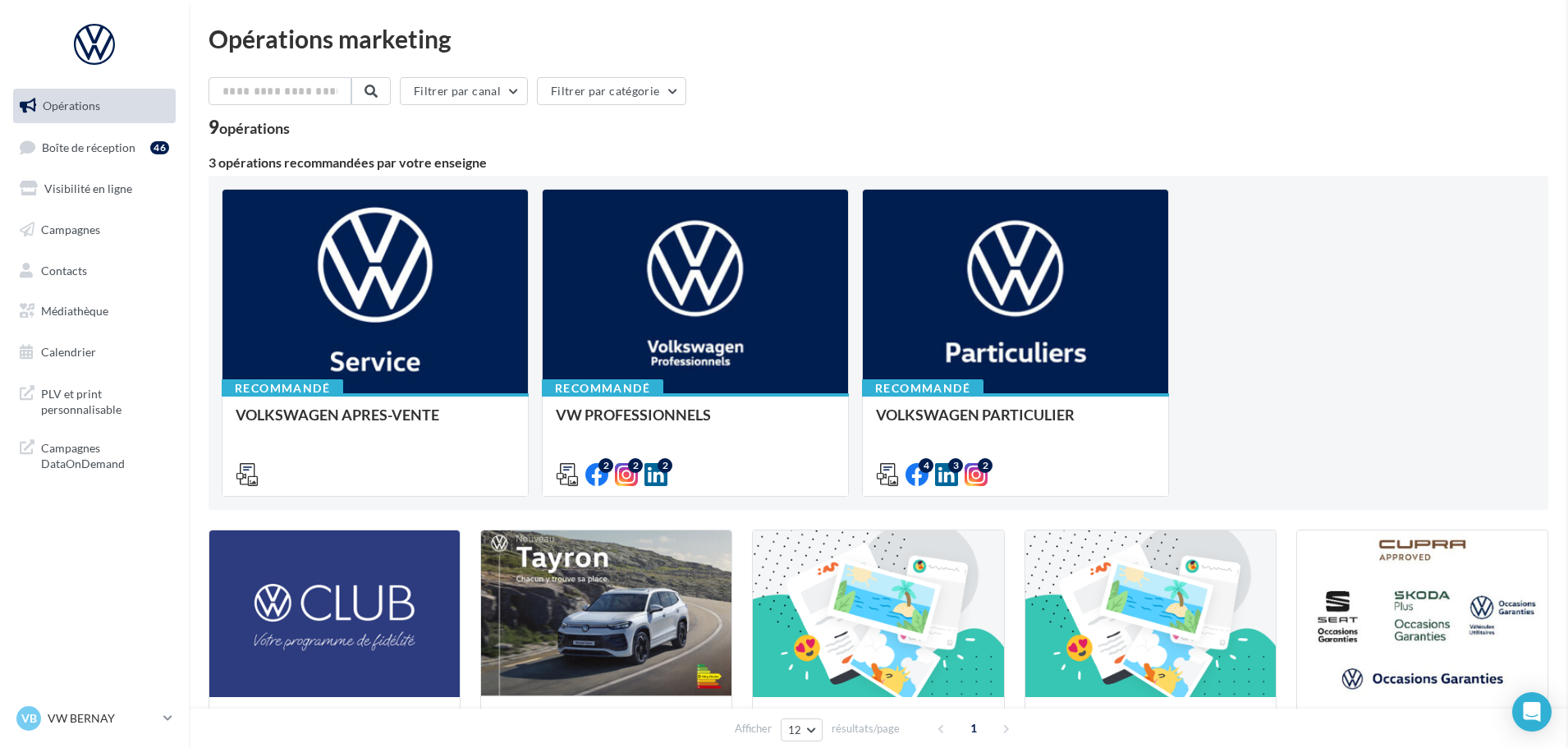 click on "VOLKSWAGEN PARTICULIER
Description
Retrouver les supports pour le VW Particuliers via la "Médiathèque" (en haut à droite) et cliquez sur "partagés avec moi".
VN
Particulier
Volkswagen
Véhicule neuf
Particulier
Nouvelle ID.3
ID.4
Nouvel ID.Buzz
ID.Buzz
Polo
T-Roc
Taigo
Bach'up
Drapeaux
Poster
Stripping" at bounding box center (878, 1157) 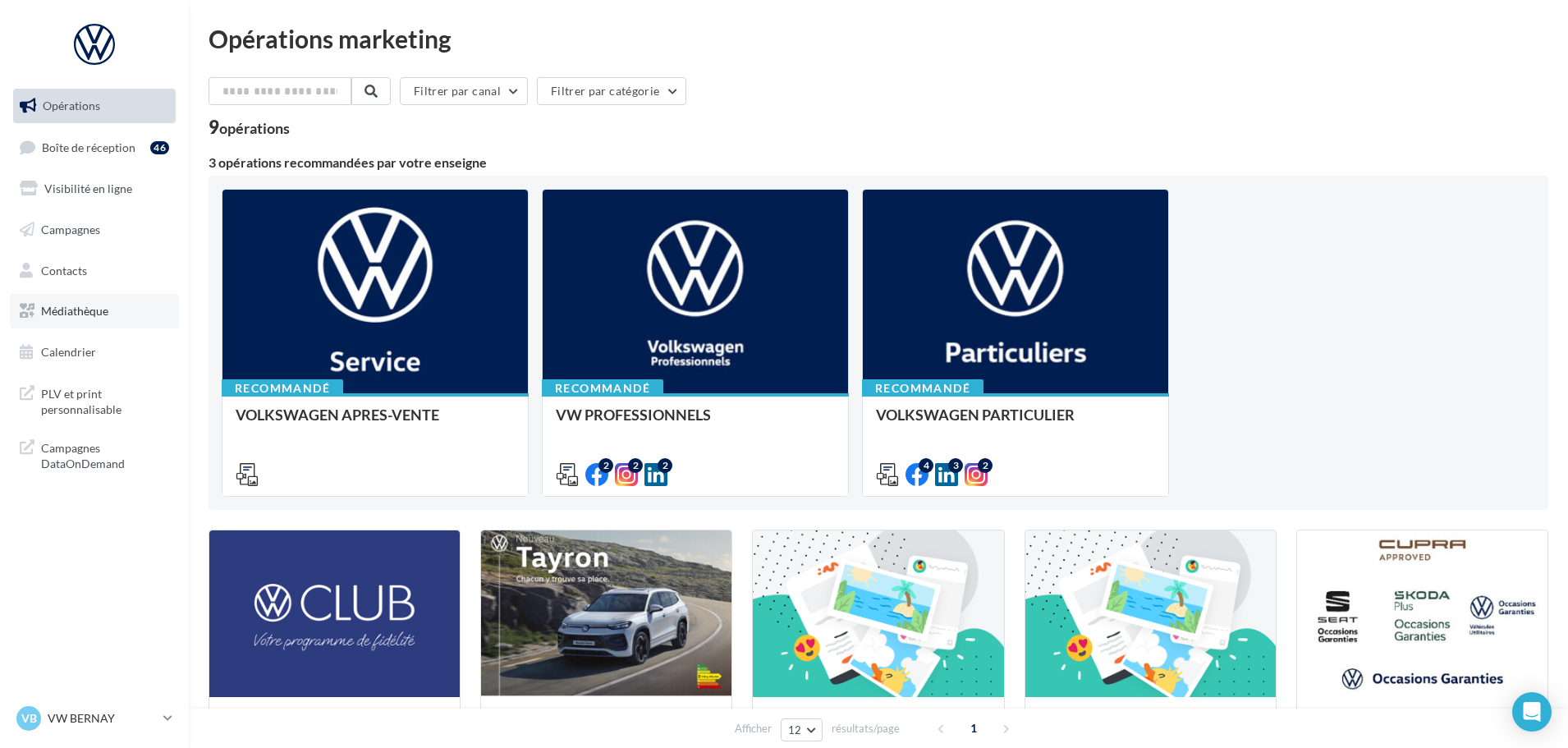click on "Médiathèque" at bounding box center [75, 310] 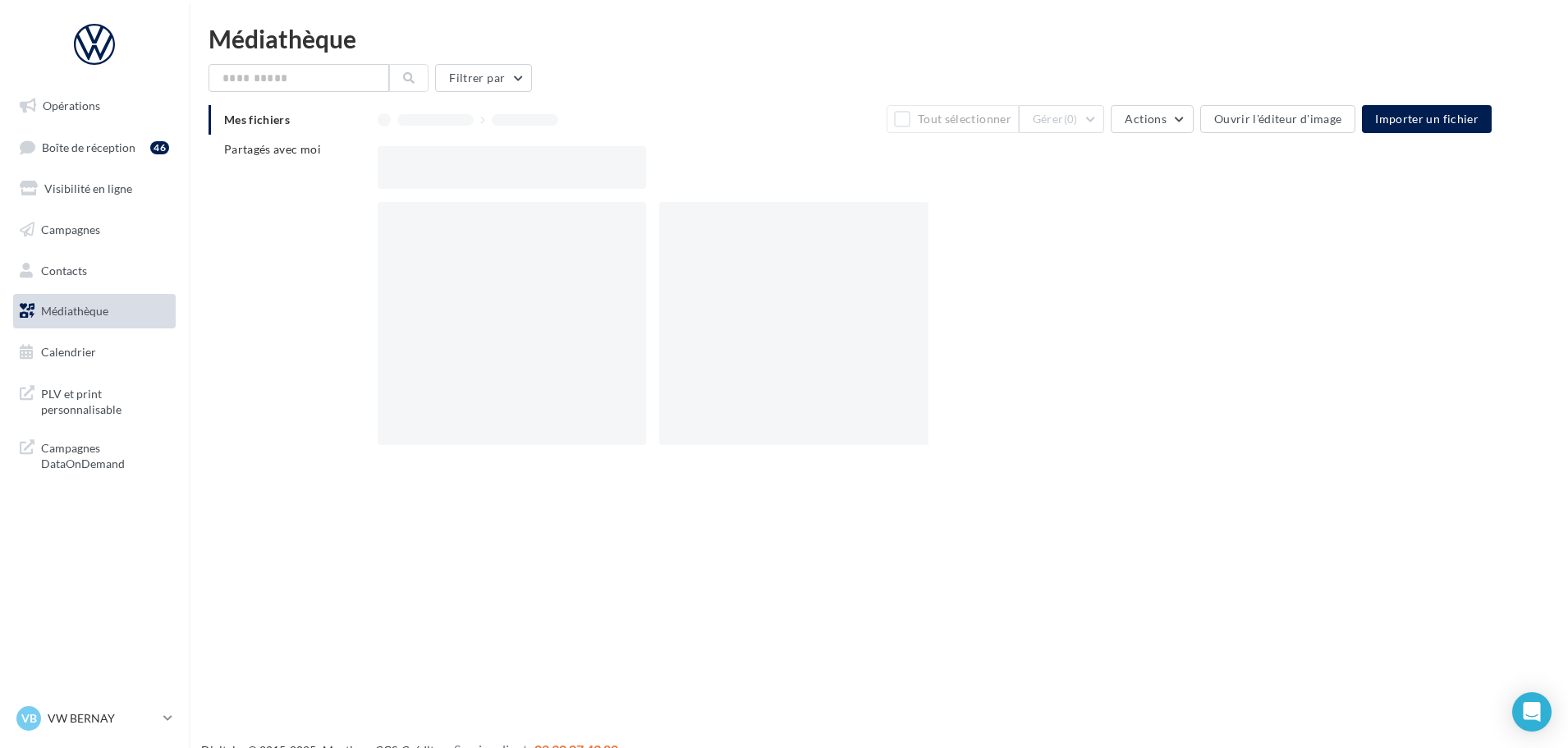 scroll, scrollTop: 0, scrollLeft: 0, axis: both 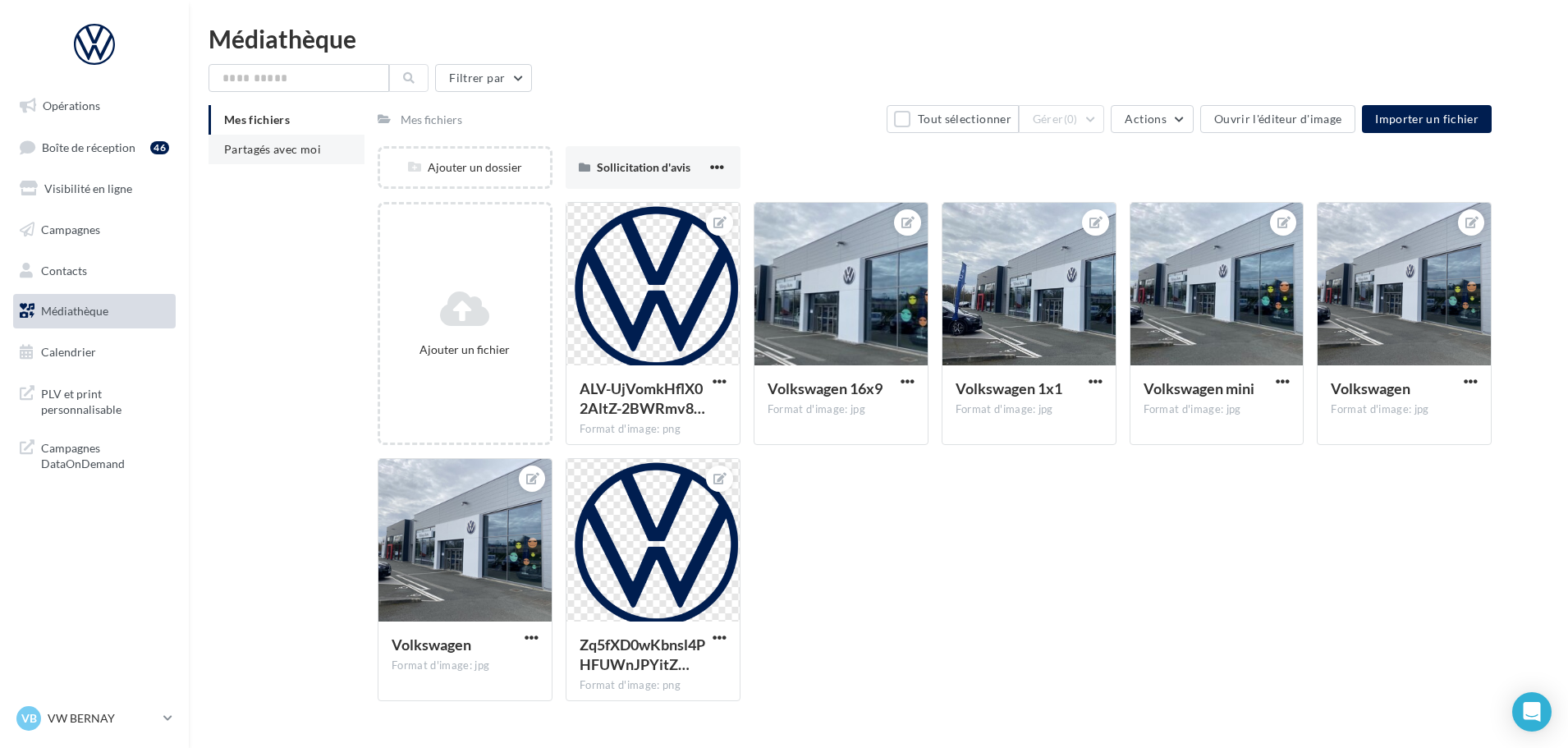 click on "Partagés avec moi" at bounding box center [287, 149] 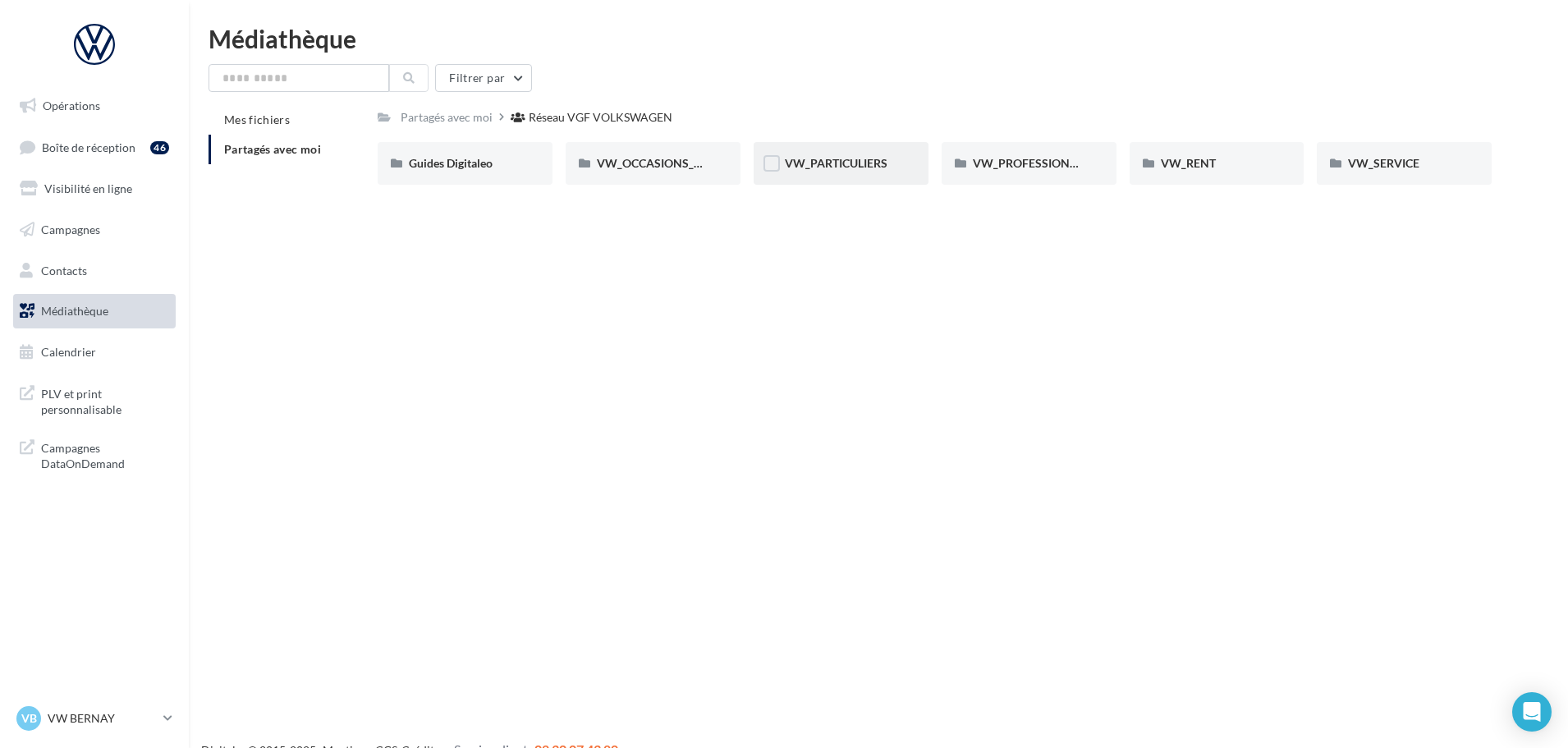 click on "VW_PARTICULIERS" at bounding box center (841, 163) 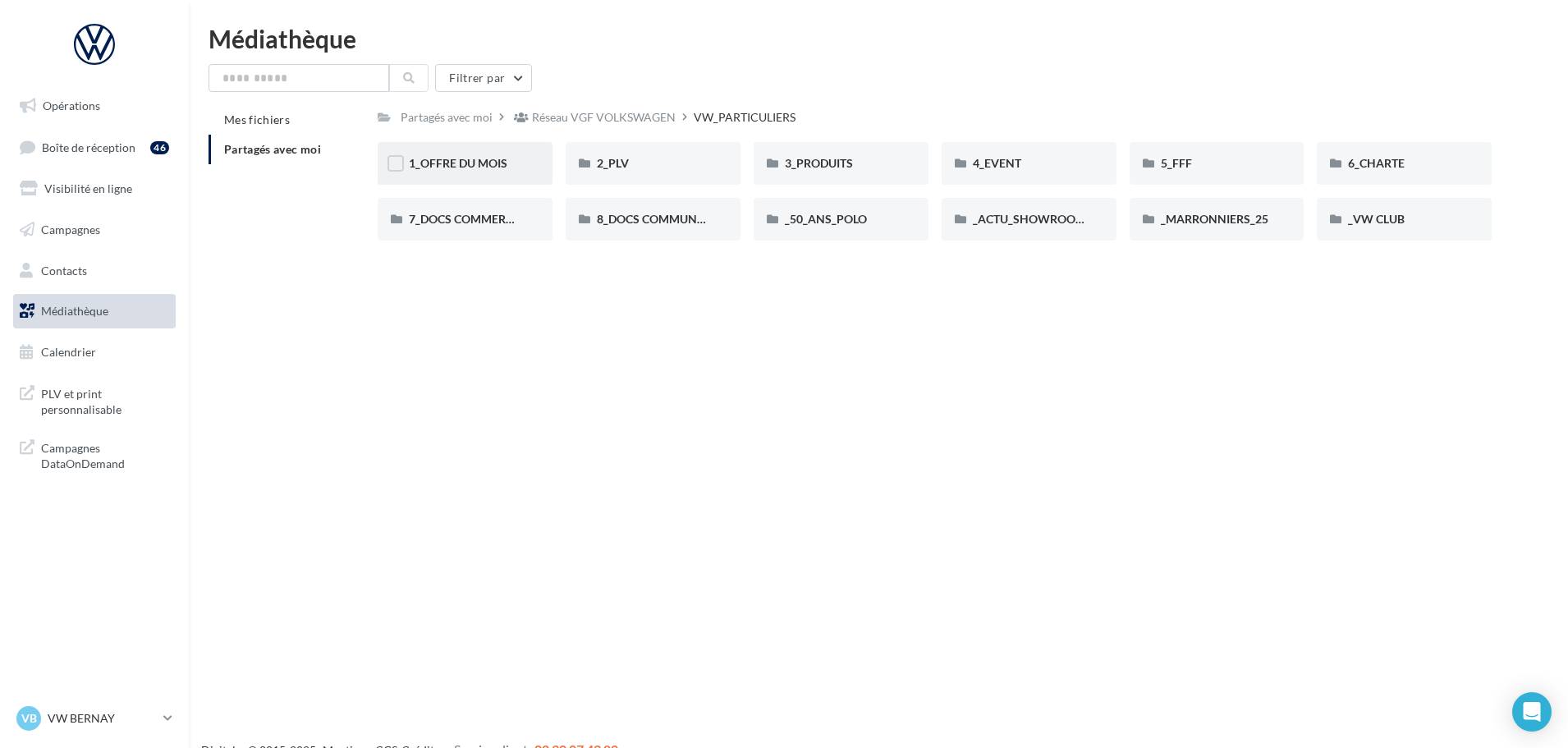 click on "1_OFFRE DU MOIS" at bounding box center [465, 163] 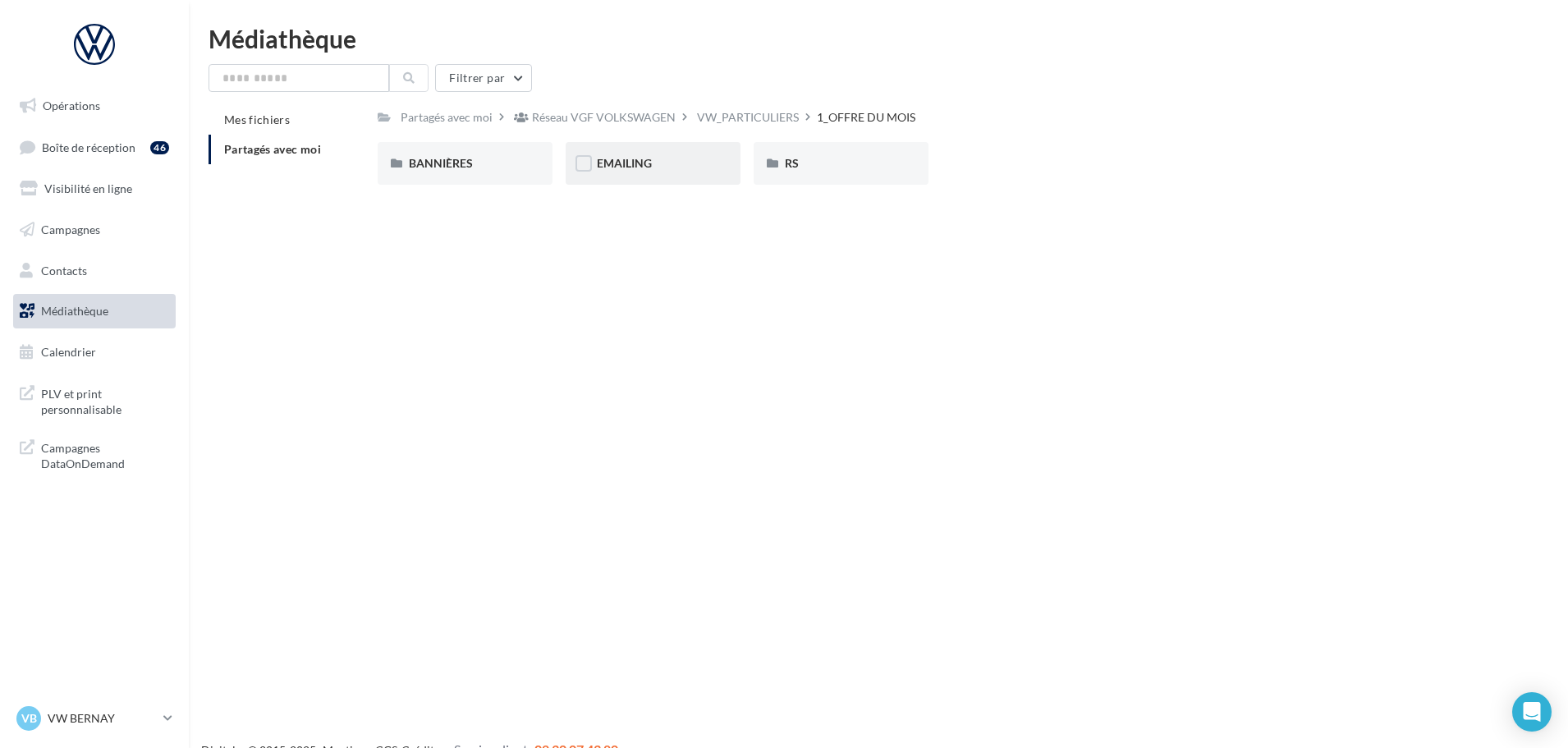 click on "EMAILING" at bounding box center (653, 163) 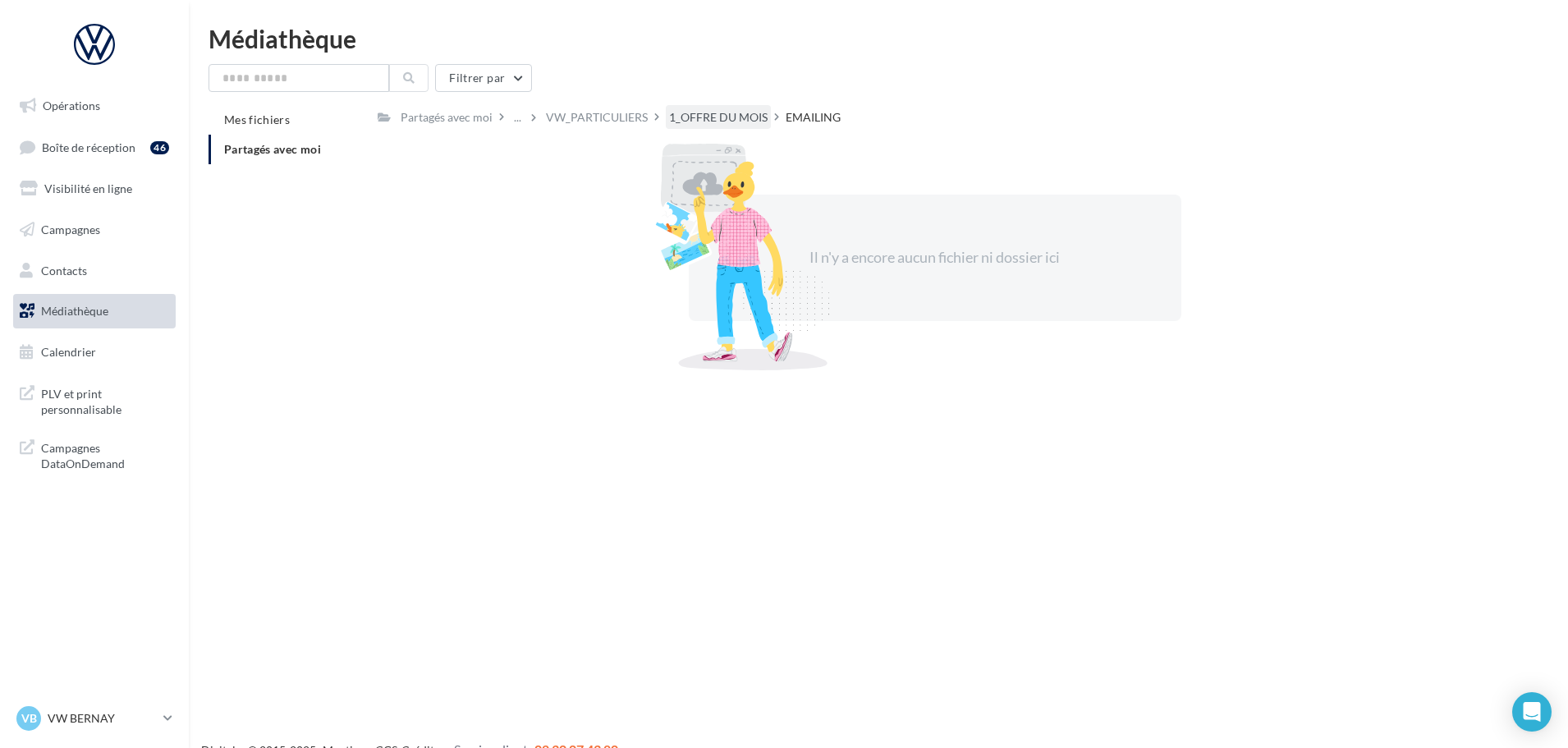 click on "1_OFFRE DU MOIS" at bounding box center (718, 117) 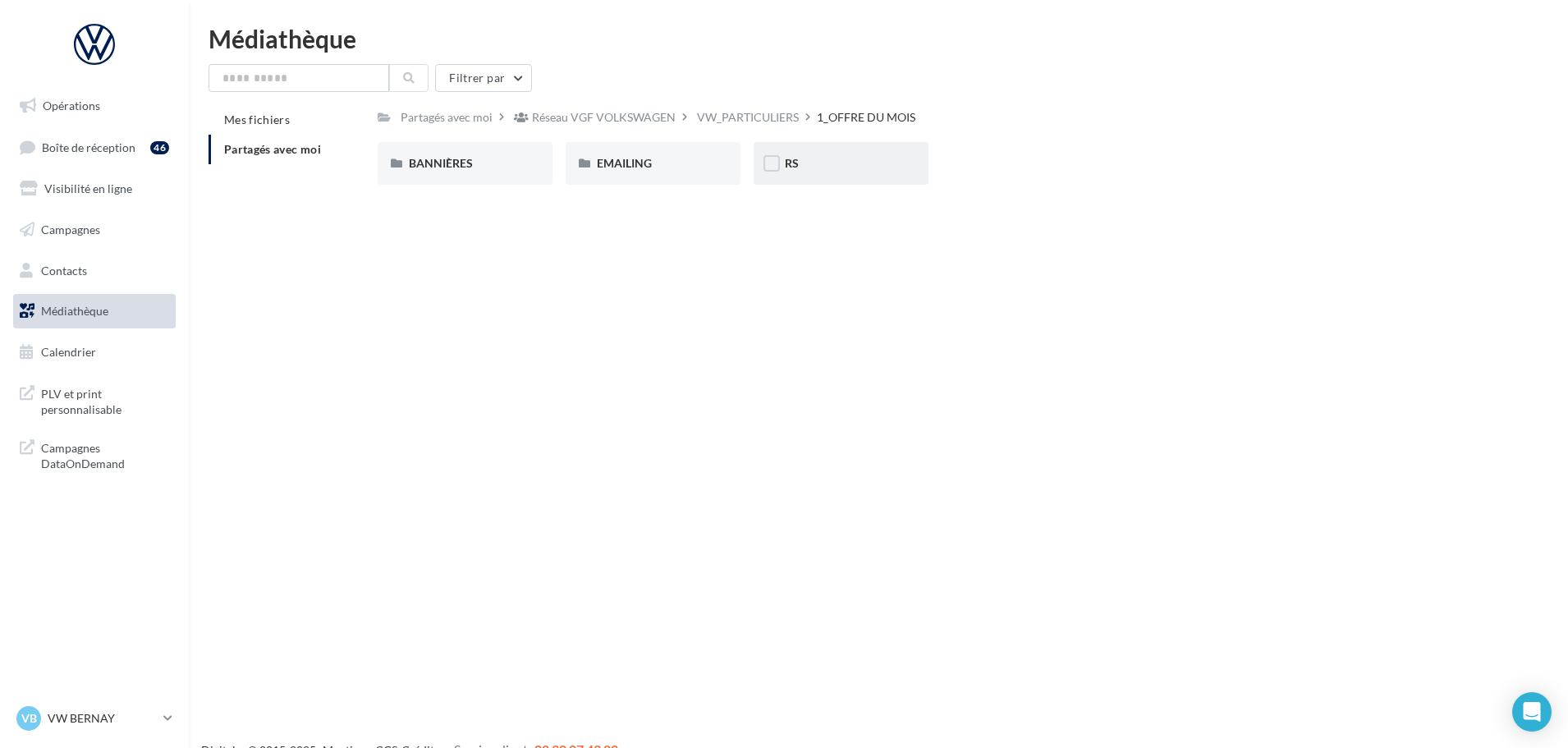 click on "RS" at bounding box center (841, 163) 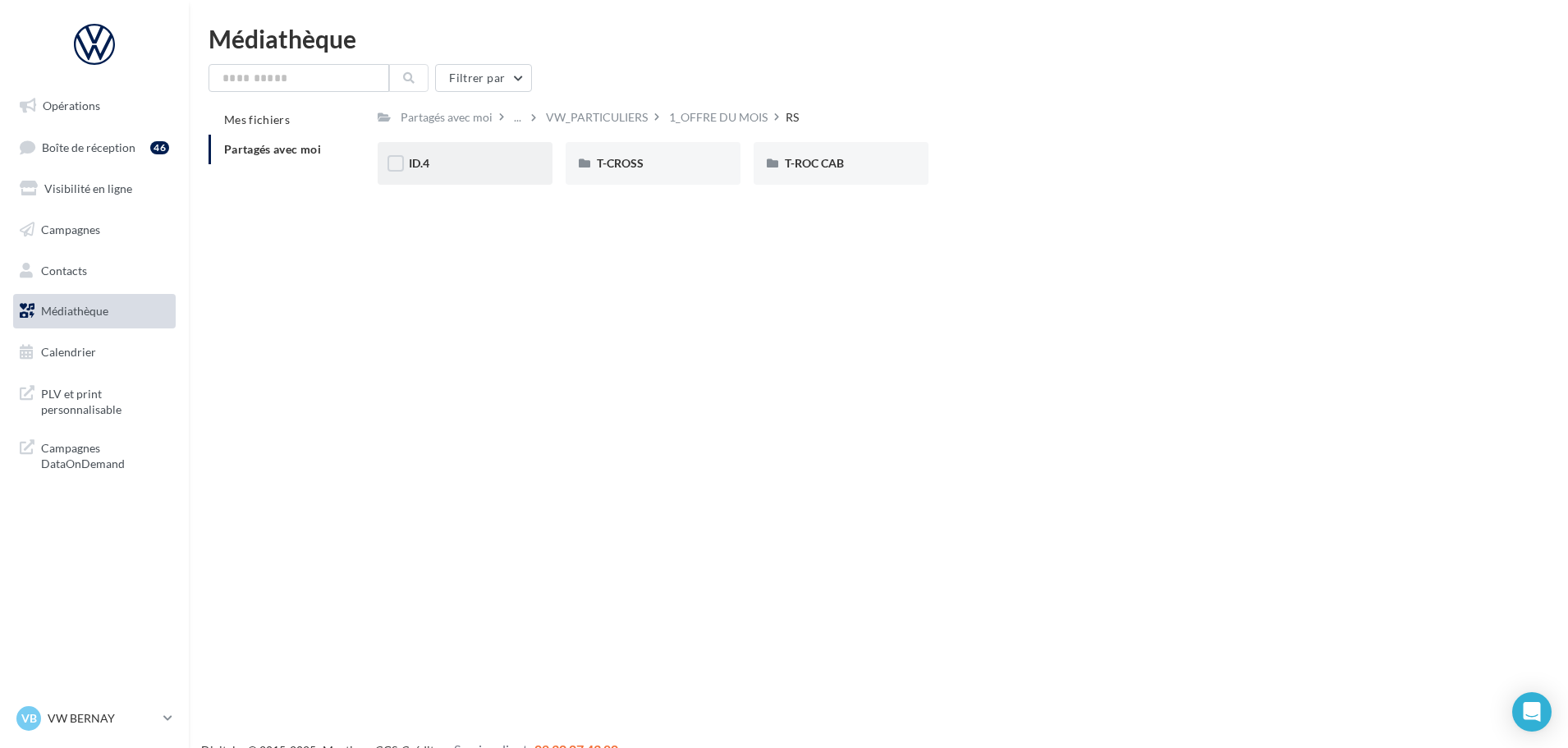 click on "ID.4" at bounding box center [465, 163] 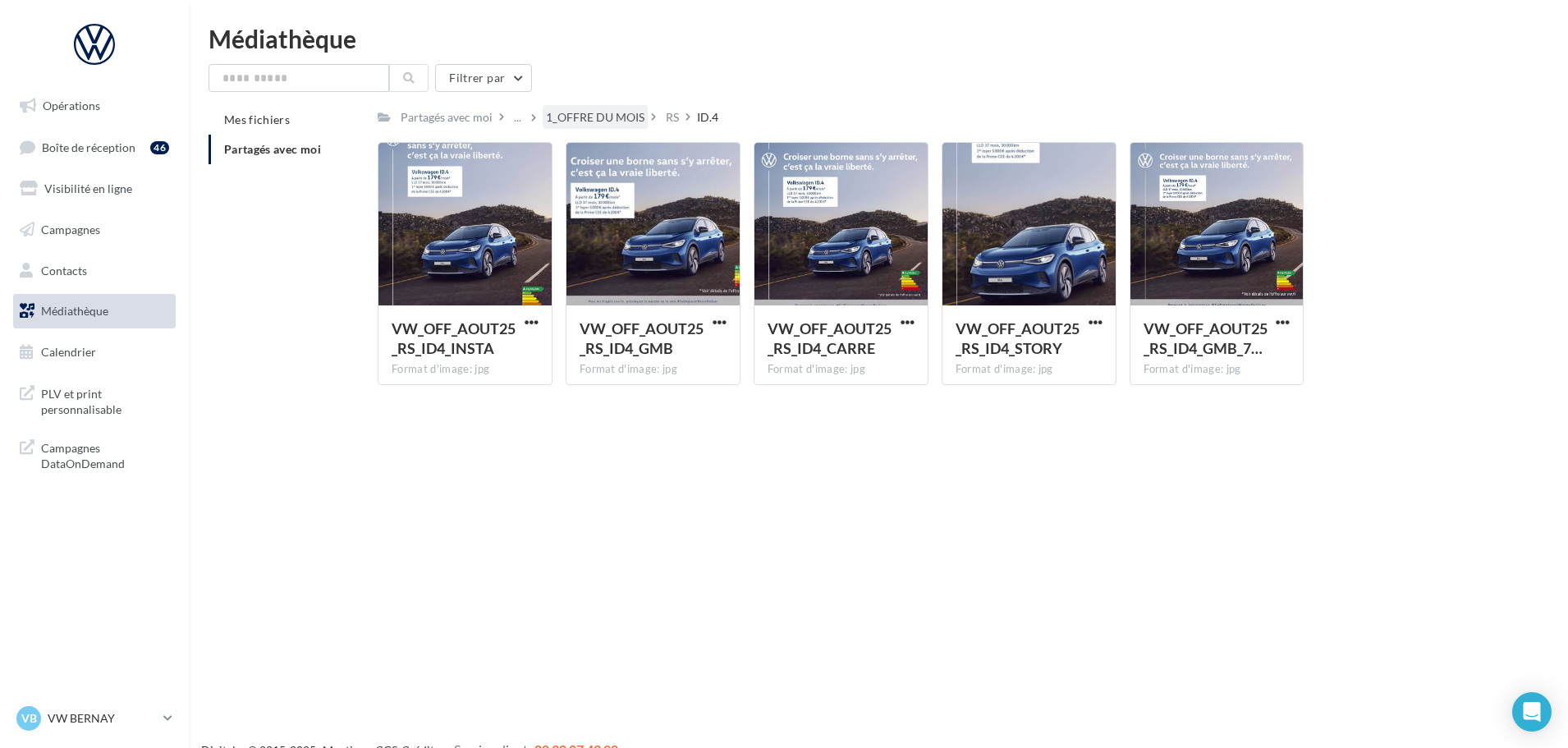click on "1_OFFRE DU MOIS" at bounding box center (595, 117) 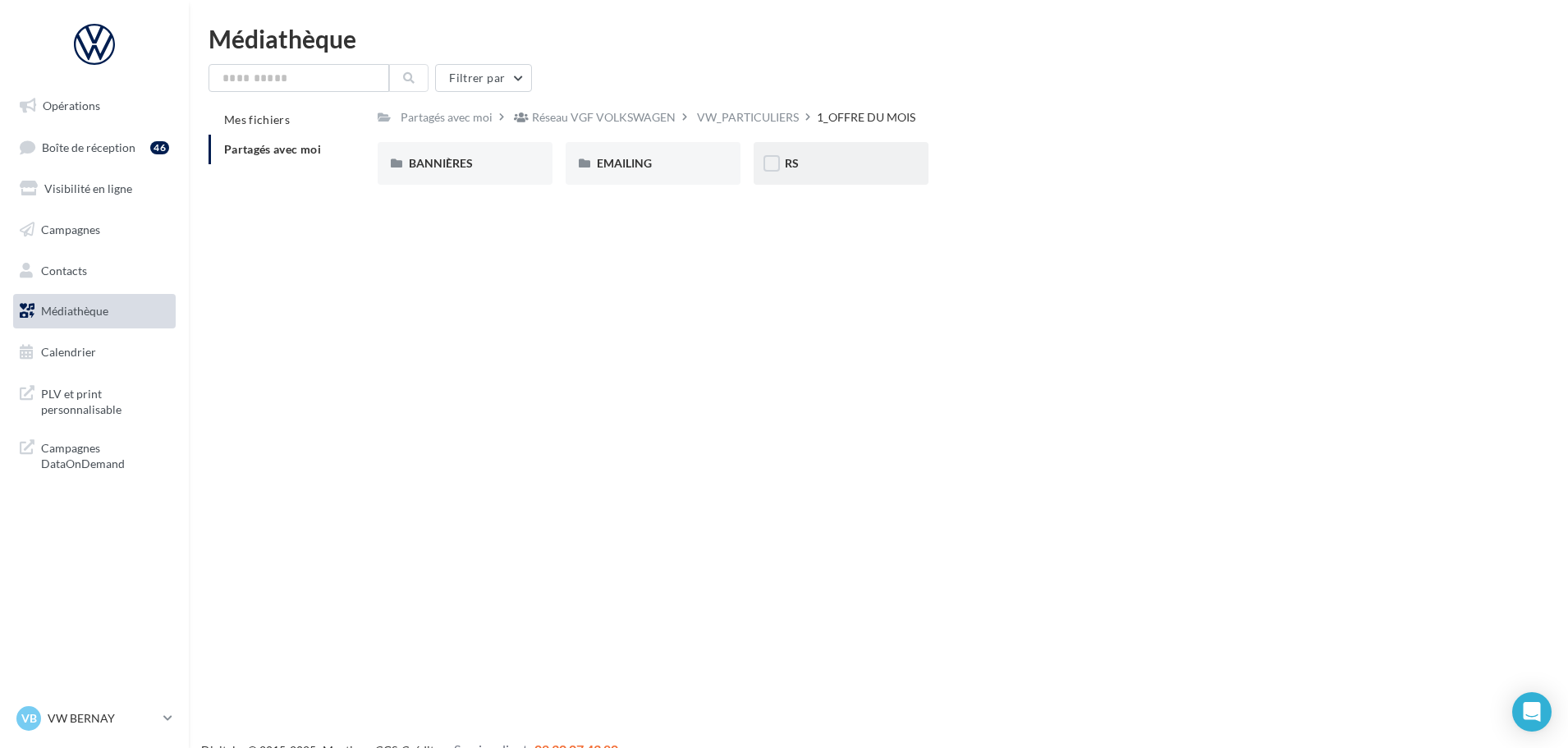 click on "RS" at bounding box center [841, 163] 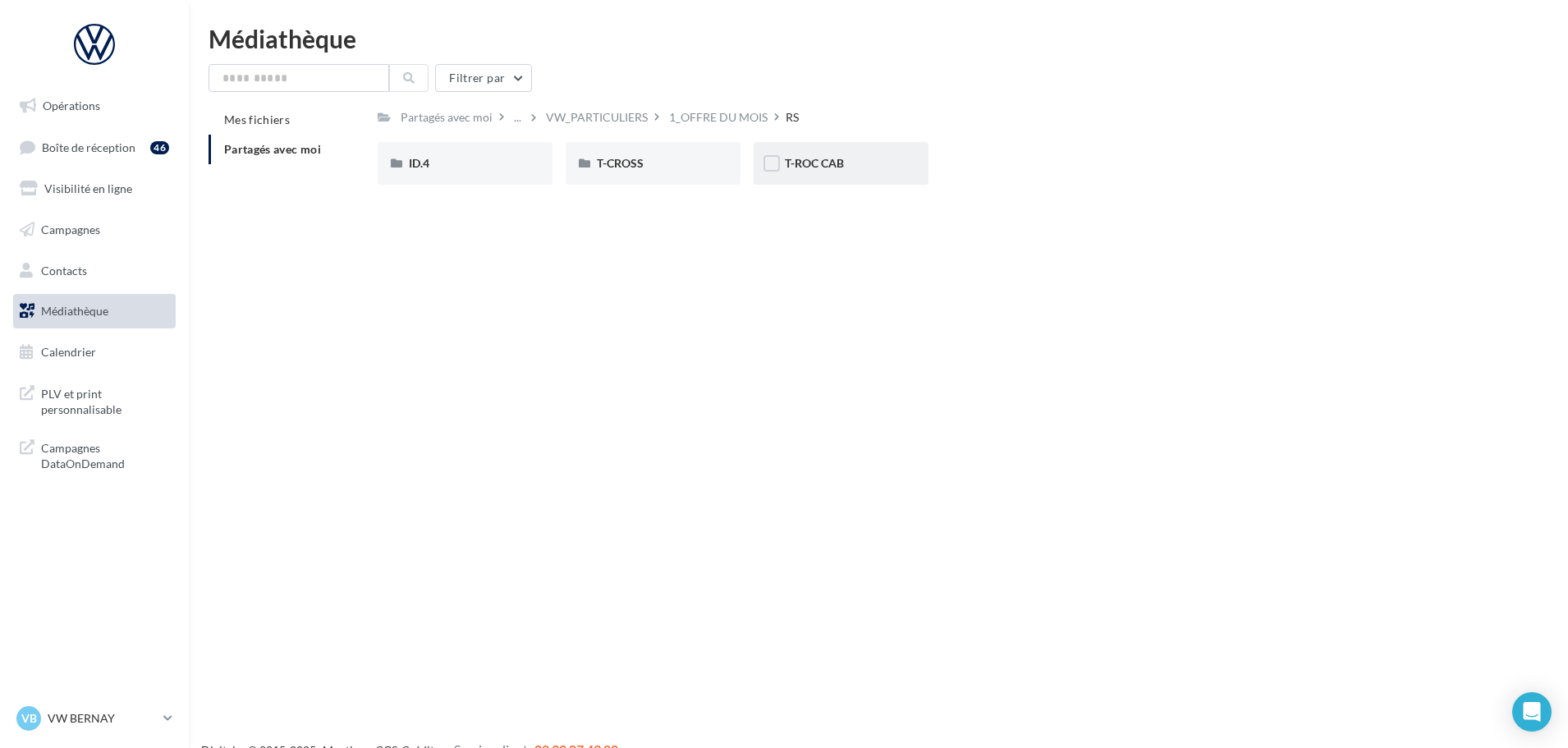 click on "T-ROC CAB" at bounding box center (841, 163) 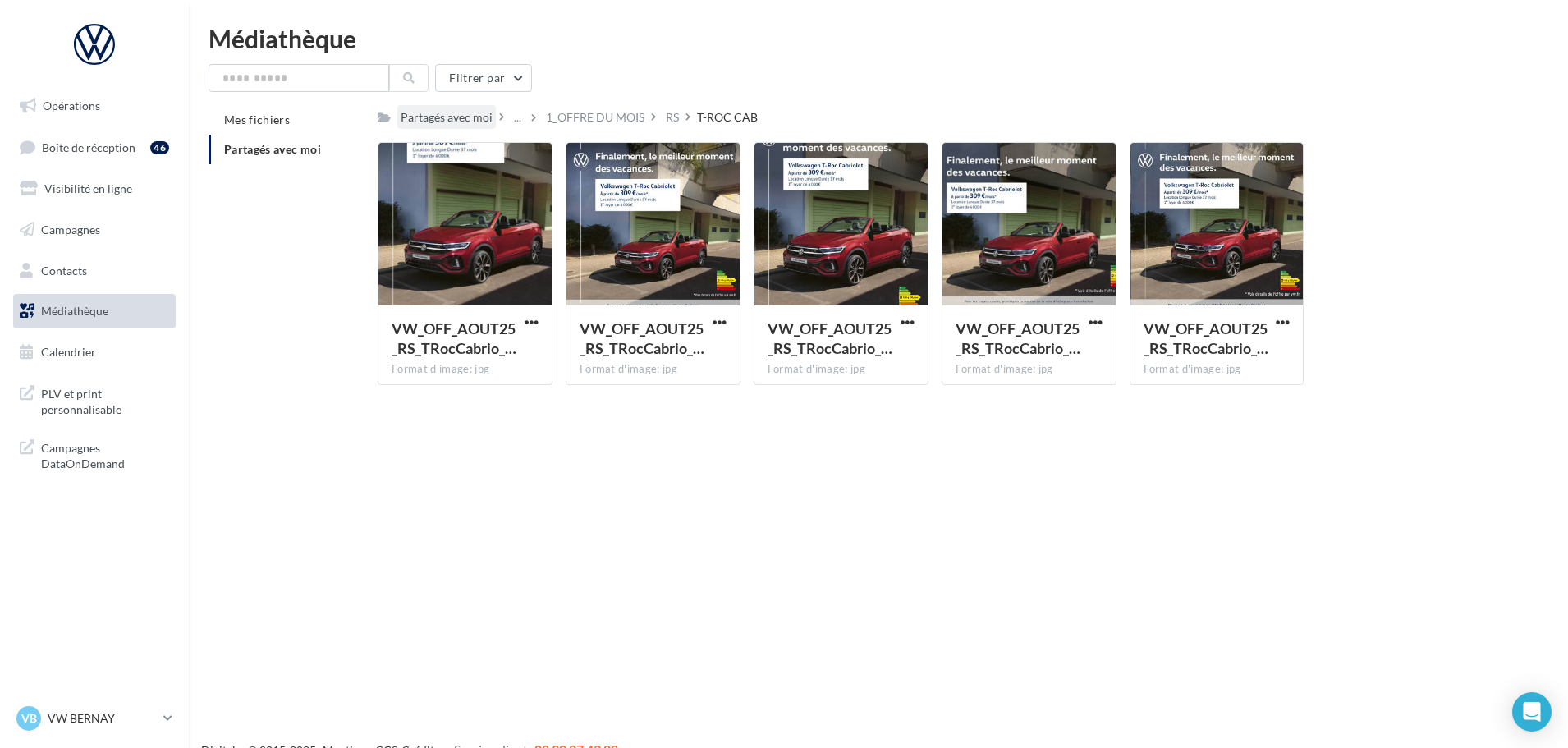 click on "Partagés avec moi" at bounding box center (447, 117) 